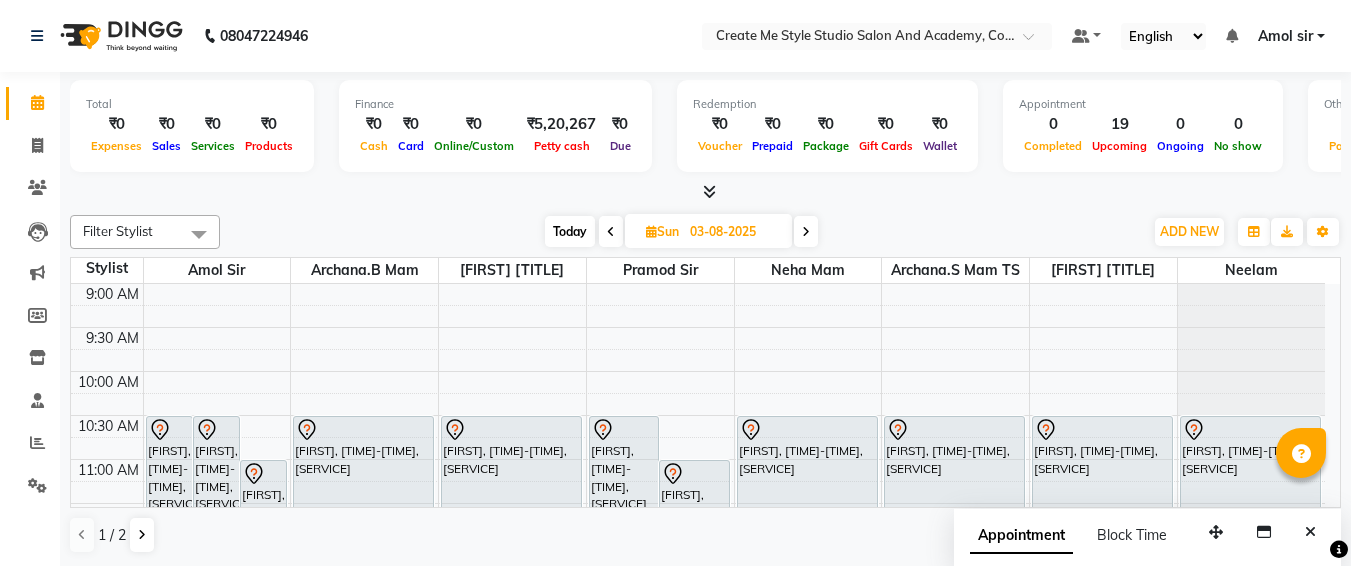 scroll, scrollTop: 0, scrollLeft: 0, axis: both 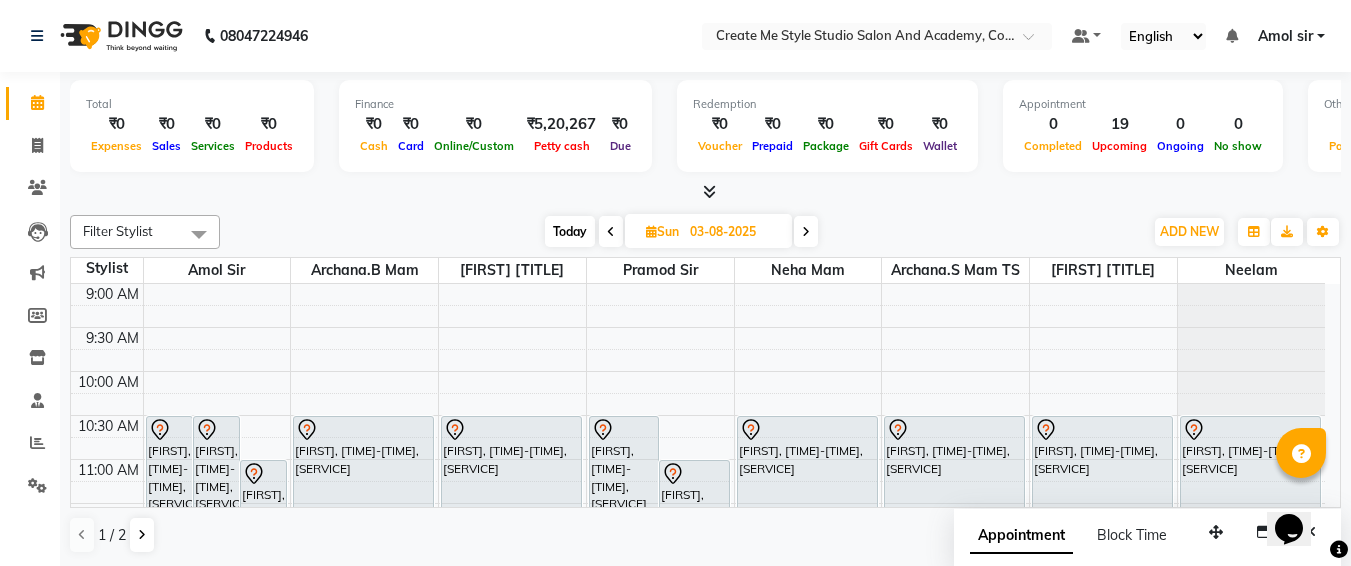click on "03-08-2025" at bounding box center [734, 232] 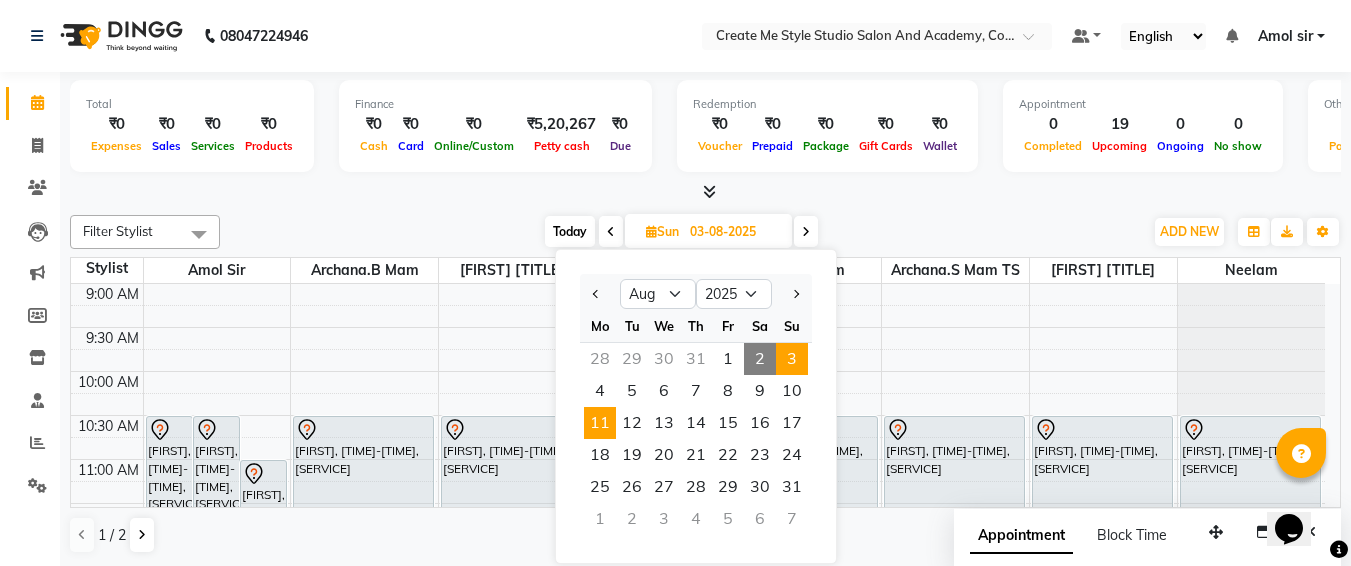 click on "11" at bounding box center (600, 423) 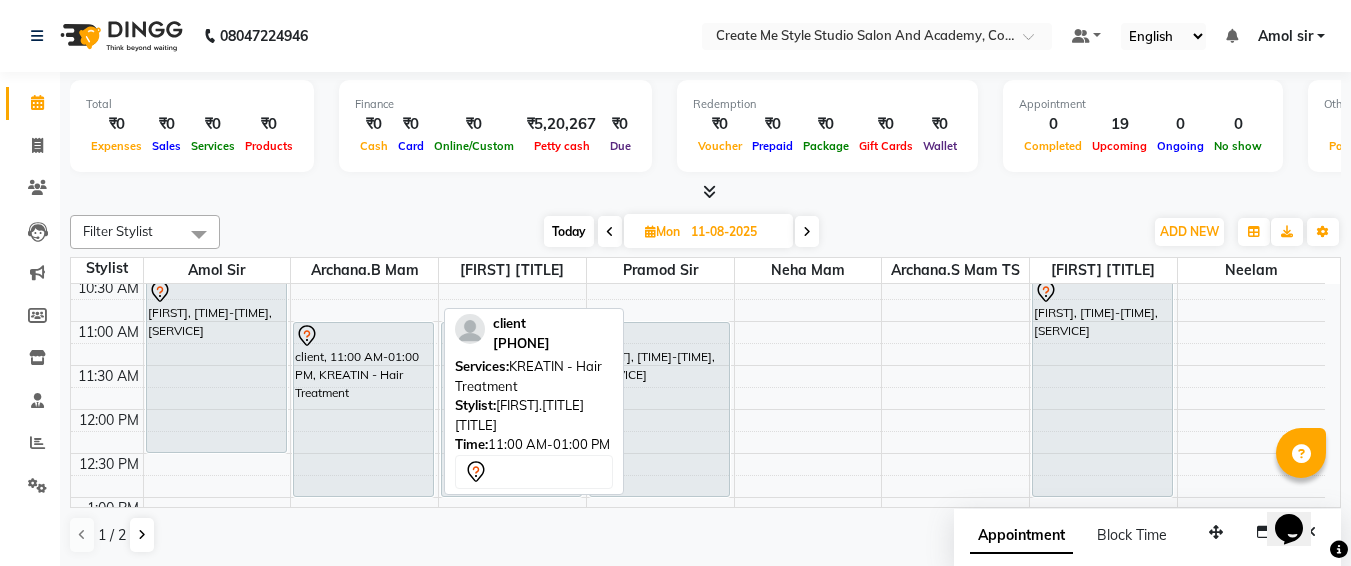 scroll, scrollTop: 137, scrollLeft: 0, axis: vertical 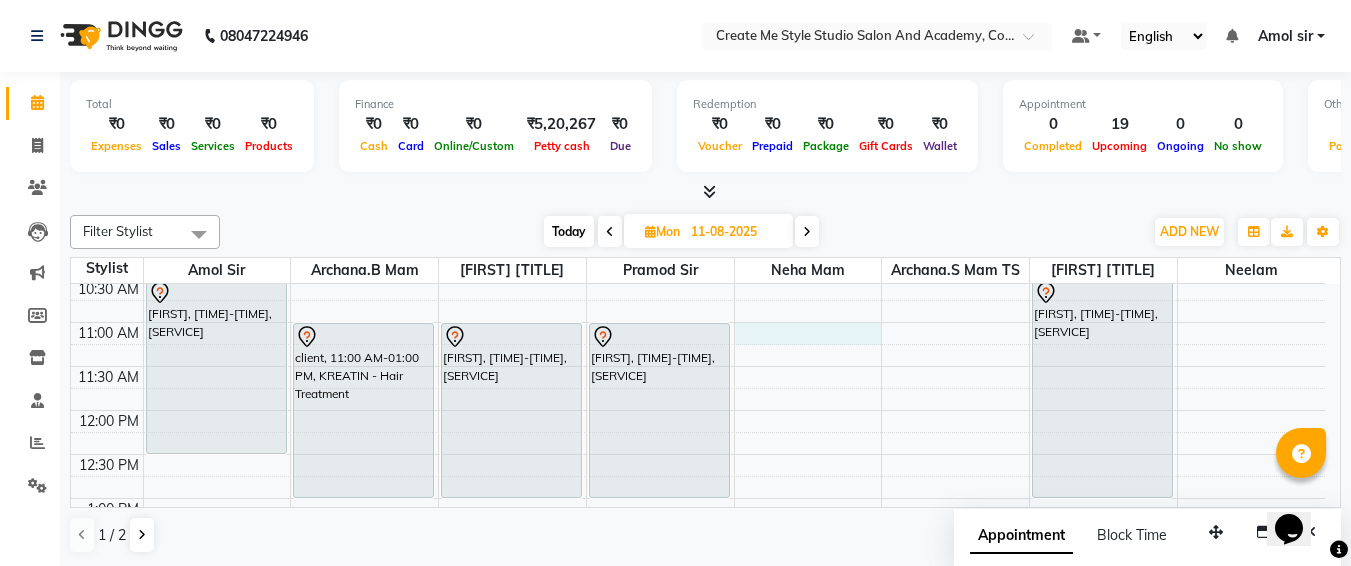 click on "[TIME] [TIME] [TIME] [TIME] [TIME] [TIME] [TIME] [TIME] [TIME] [TIME] [TIME] [TIME] [TIME] [TIME] [TIME] [TIME] [TIME] [TIME] [TIME] [TIME] [TIME] [TIME] [TIME] [TIME] [TIME] [TIME] [TIME] [TIME] [FIRST], [TIME]-[TIME], [SERVICE] [TIME] [TIME] [FIRST], [TIME]-[TIME], [SERVICE] [TIME] [TIME] [FIRST], [TIME]-[TIME], [SERVICE] [TIME] [TIME] [FIRST], [TIME]-[TIME], [SERVICE]" at bounding box center [698, 718] 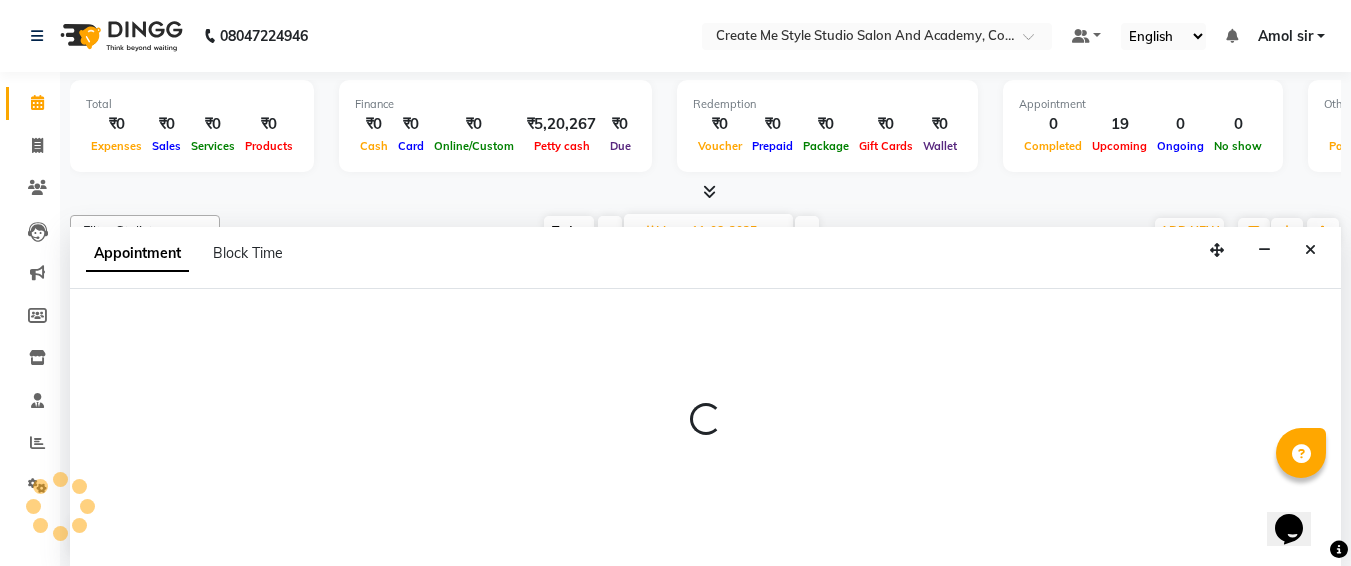 scroll, scrollTop: 1, scrollLeft: 0, axis: vertical 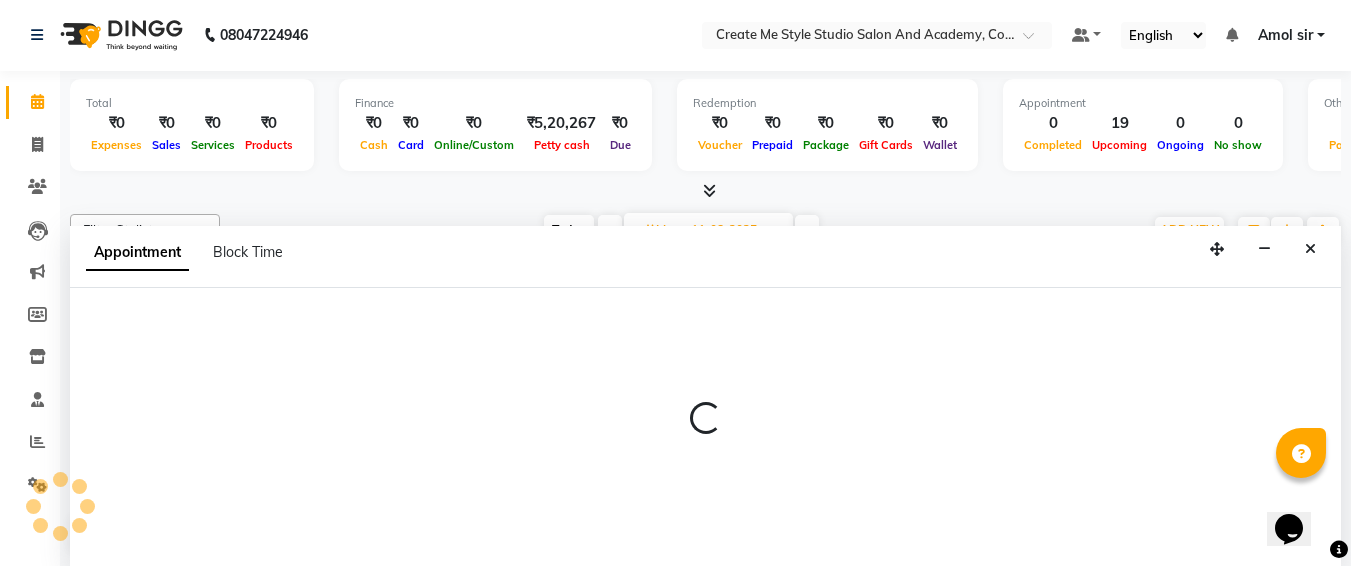 select on "79117" 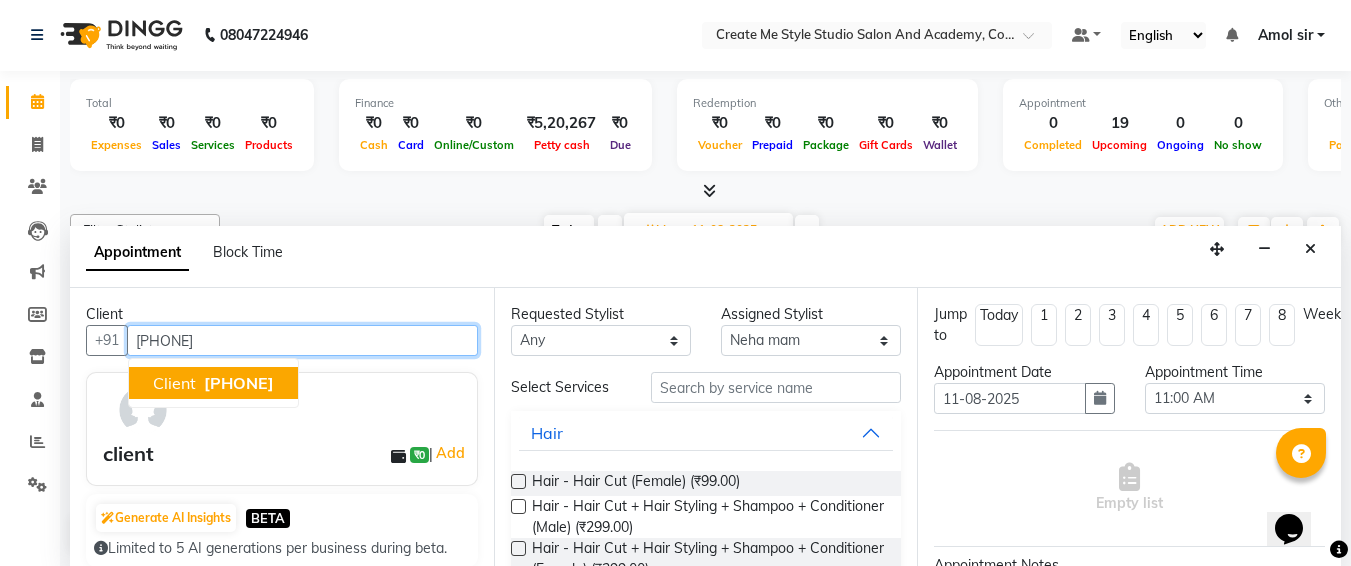 click on "[PHONE]" at bounding box center (239, 383) 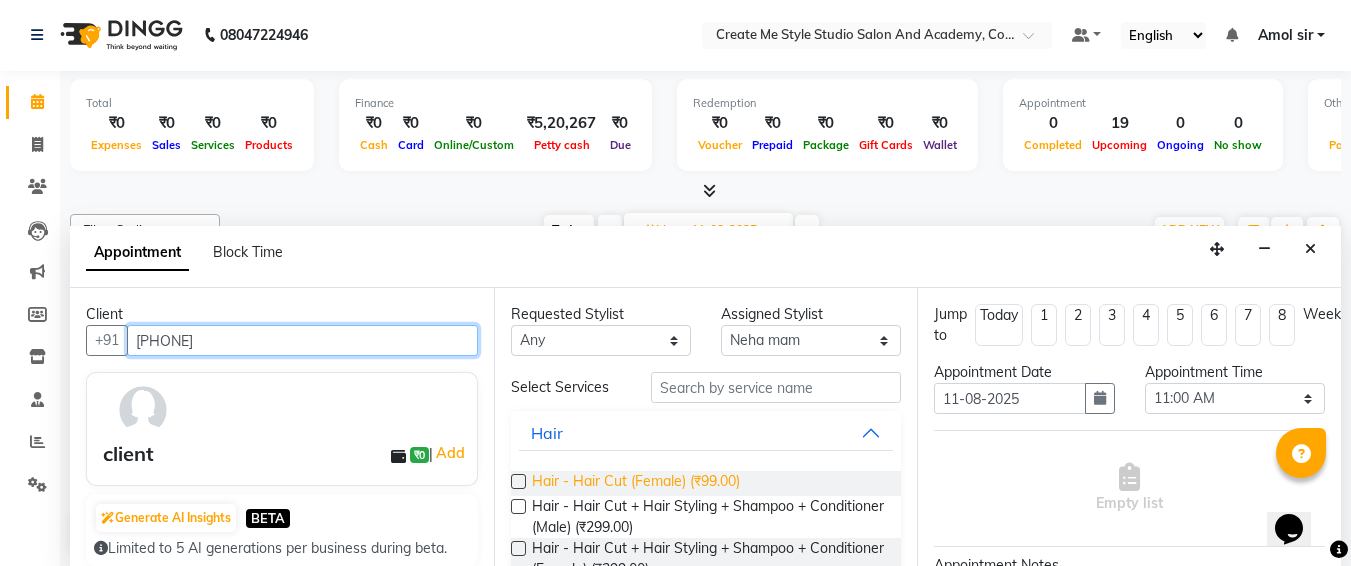 scroll, scrollTop: 465, scrollLeft: 0, axis: vertical 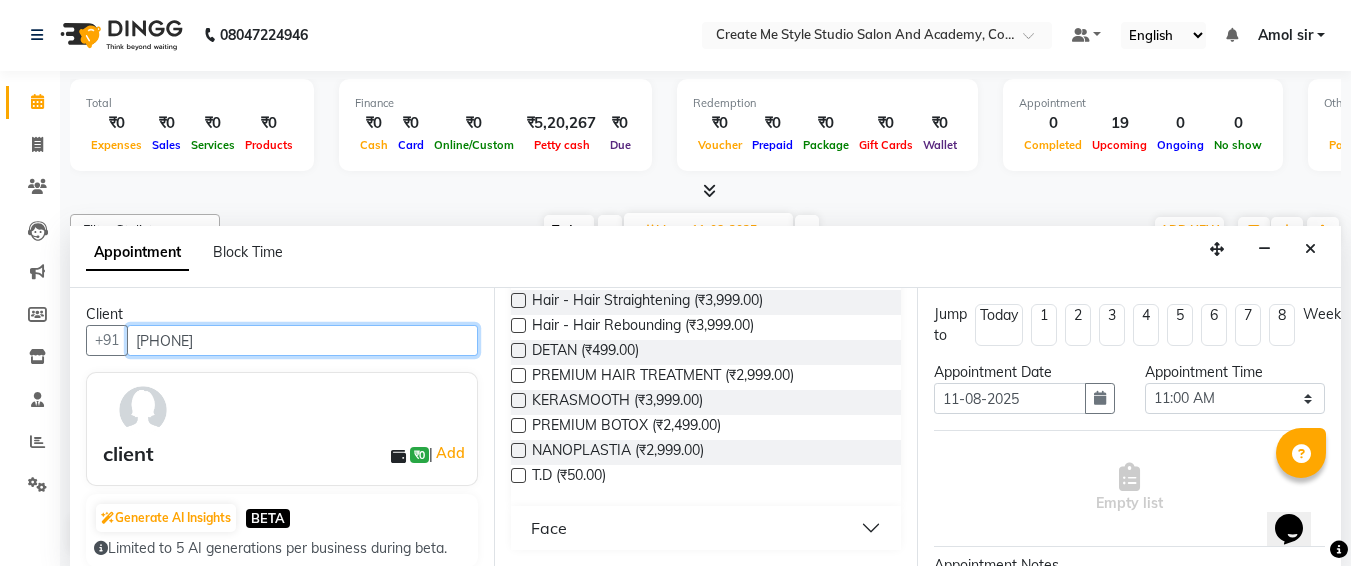 type on "[PHONE]" 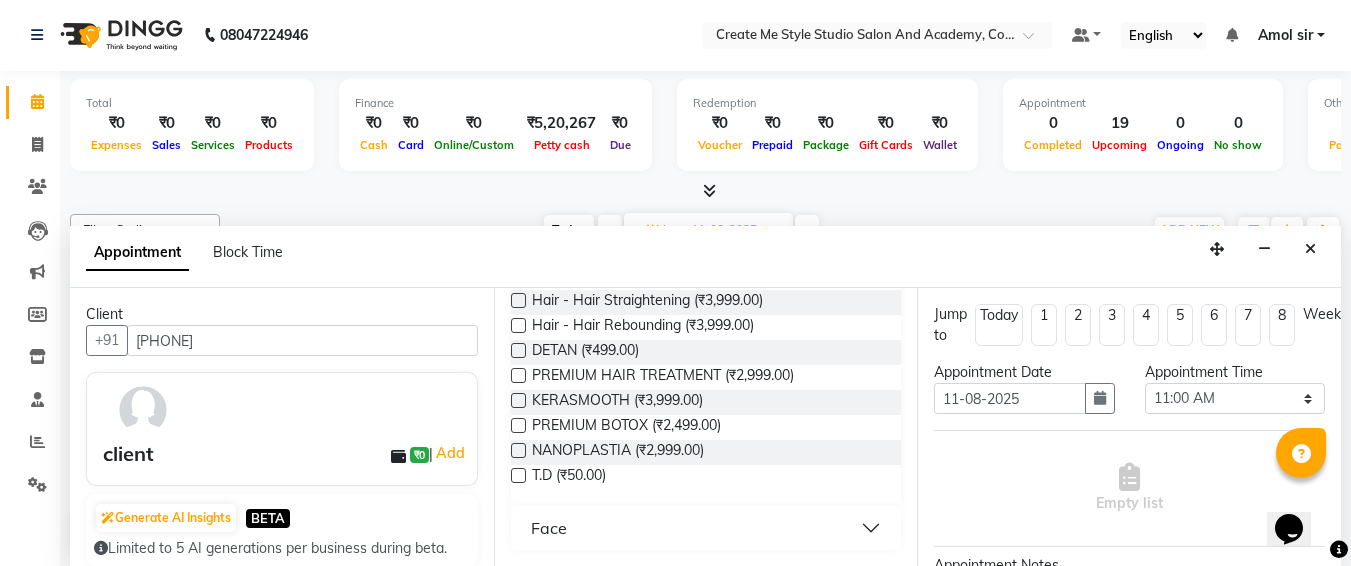 click at bounding box center [518, 375] 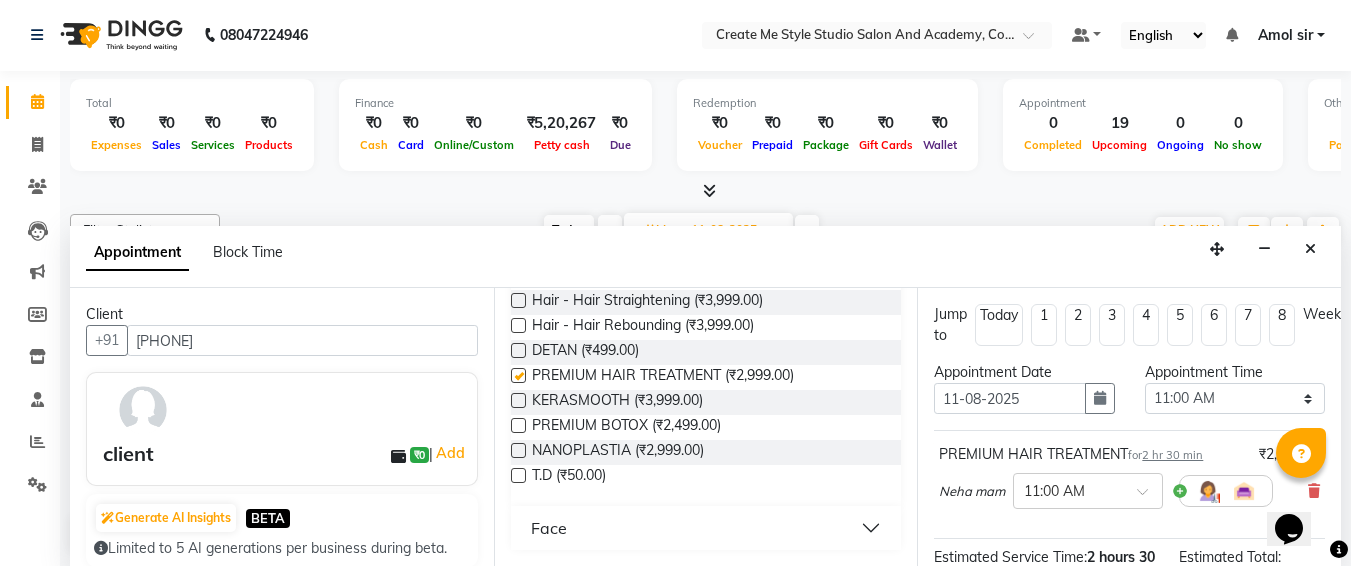 checkbox on "false" 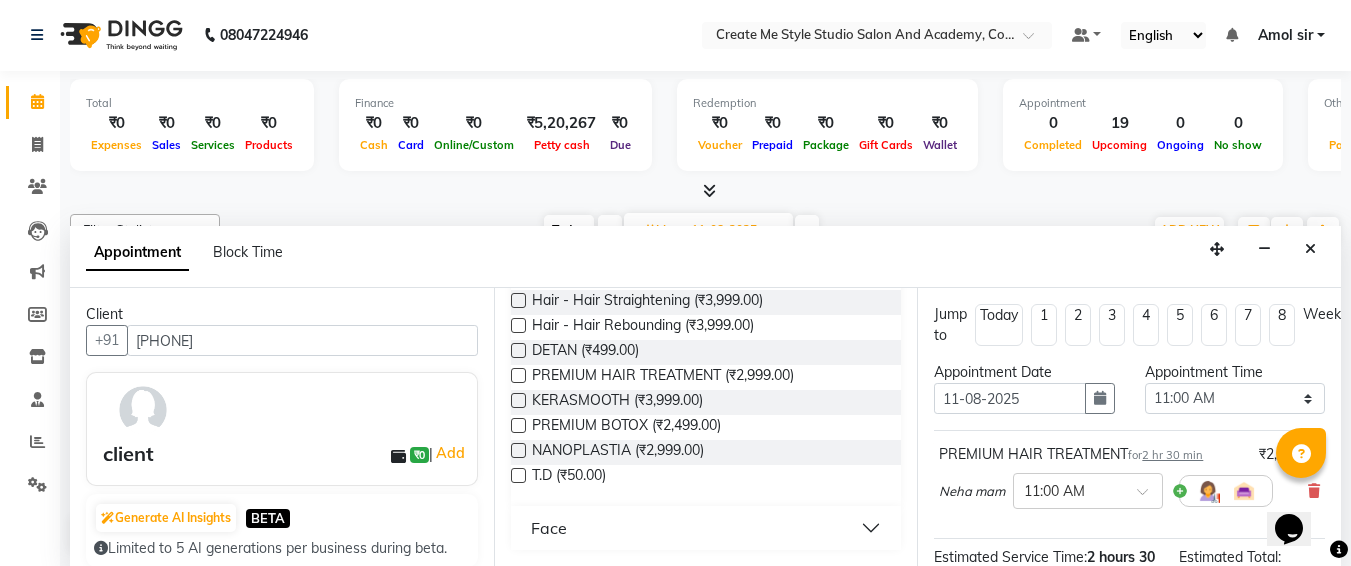 scroll, scrollTop: 284, scrollLeft: 0, axis: vertical 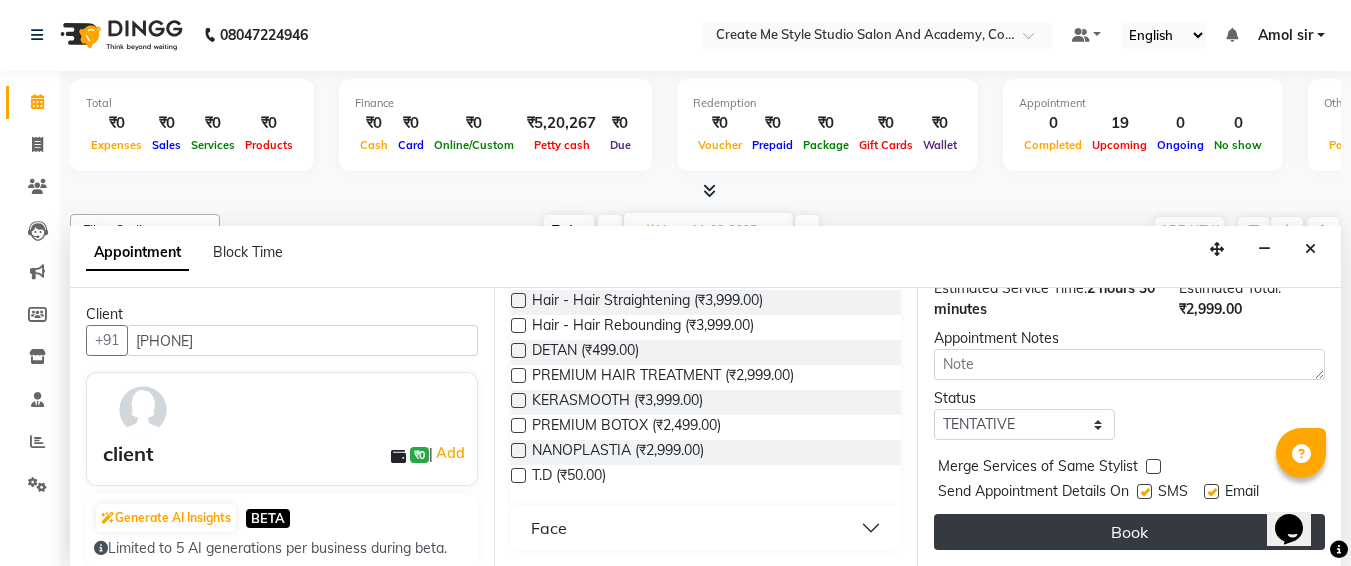 click on "Book" at bounding box center [1129, 532] 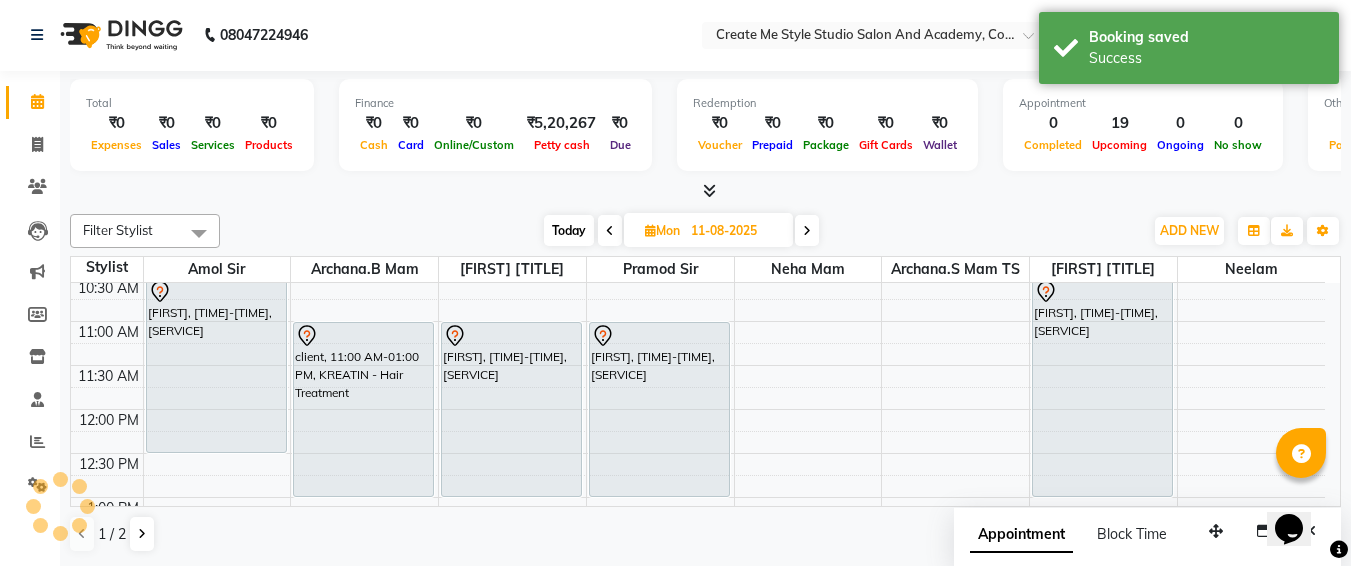 scroll, scrollTop: 0, scrollLeft: 0, axis: both 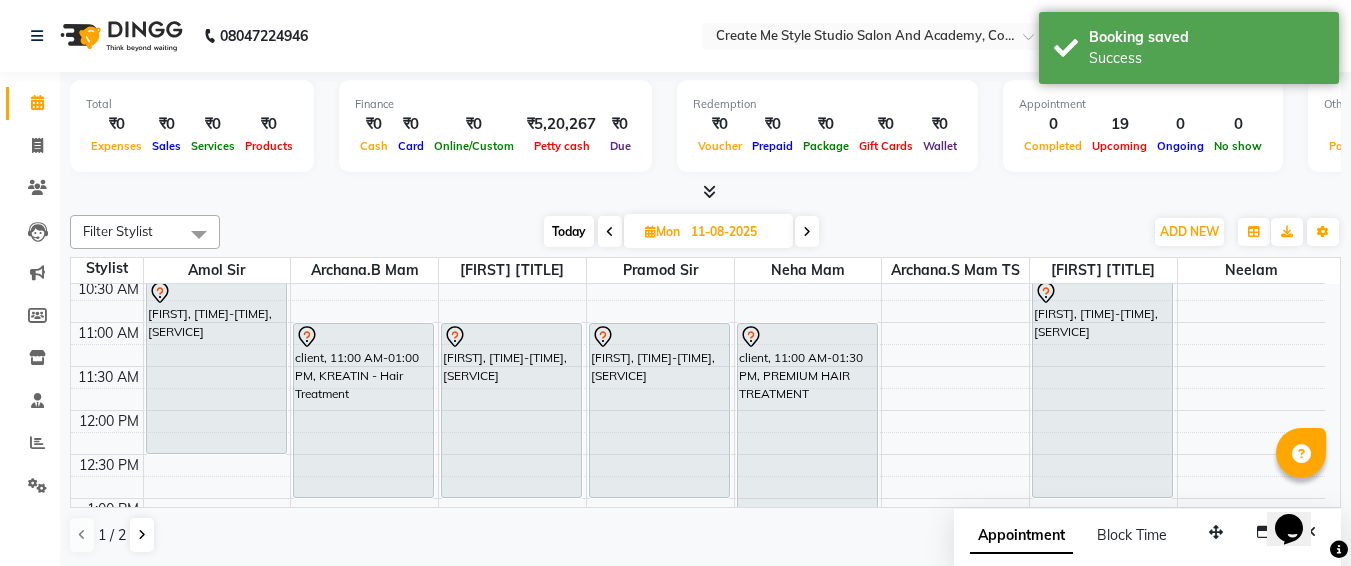 click on "11-08-2025" at bounding box center [735, 232] 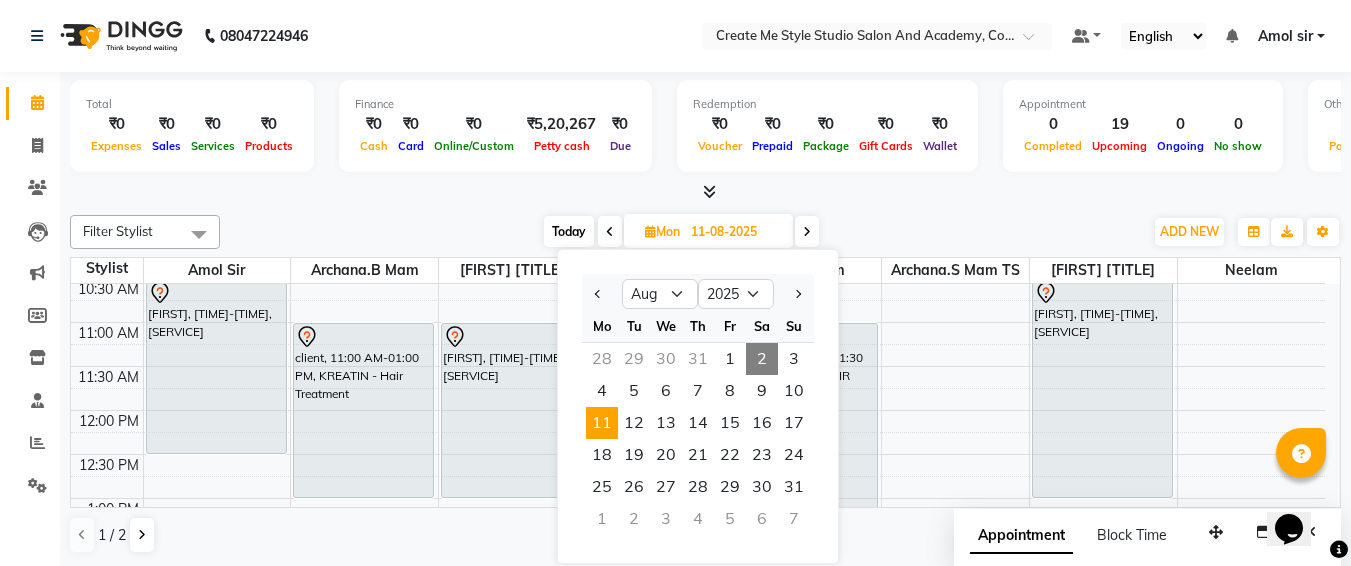 click on "2" at bounding box center (762, 359) 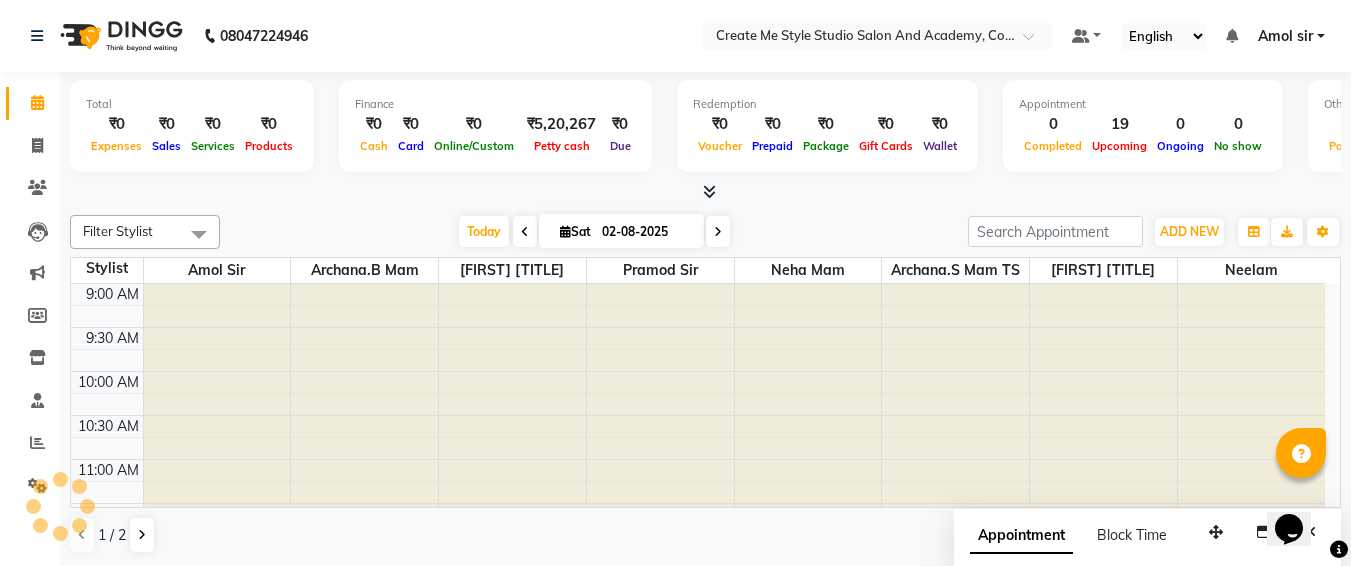 scroll, scrollTop: 441, scrollLeft: 0, axis: vertical 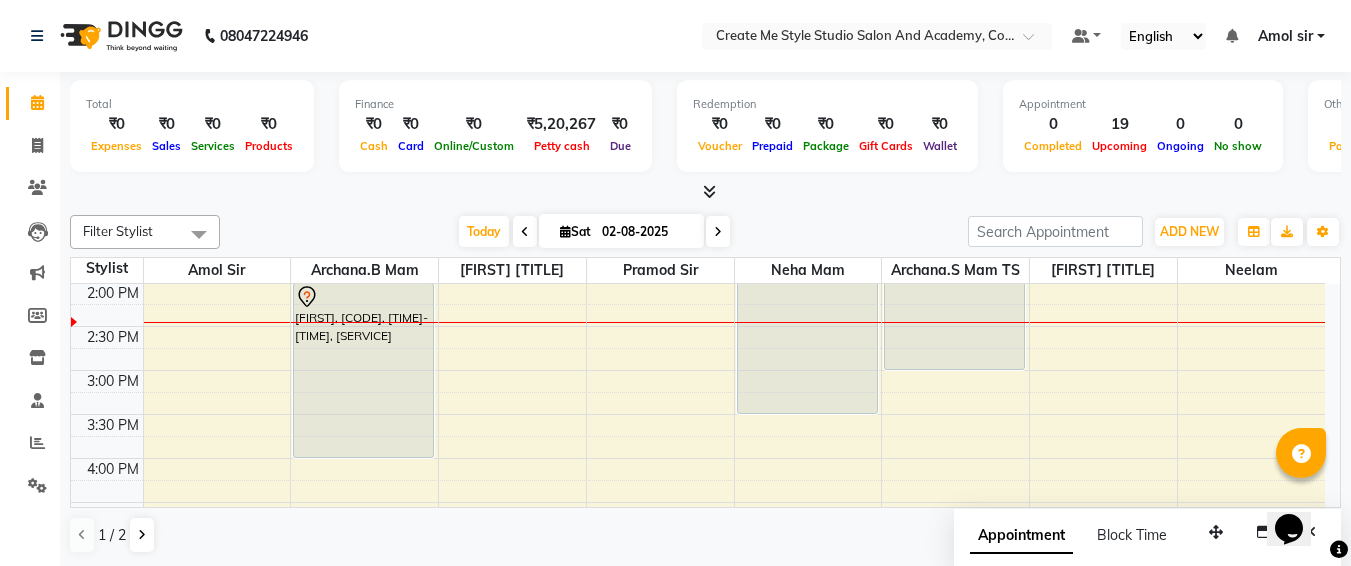 click on "02-08-2025" at bounding box center (646, 232) 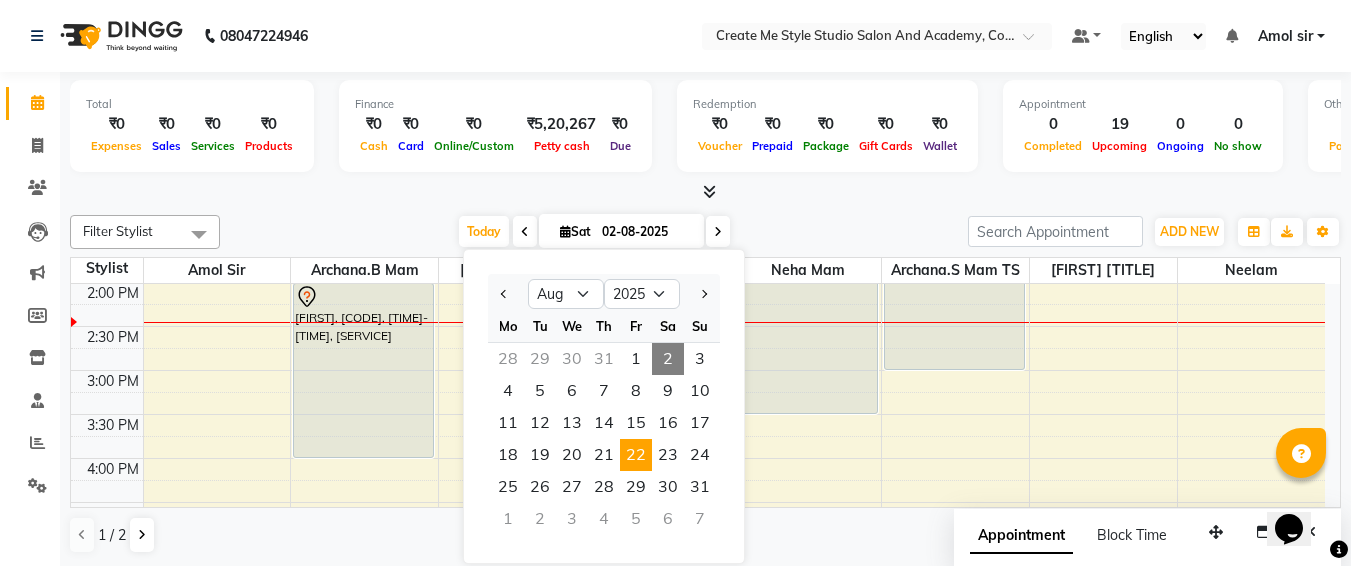 click on "22" at bounding box center (636, 455) 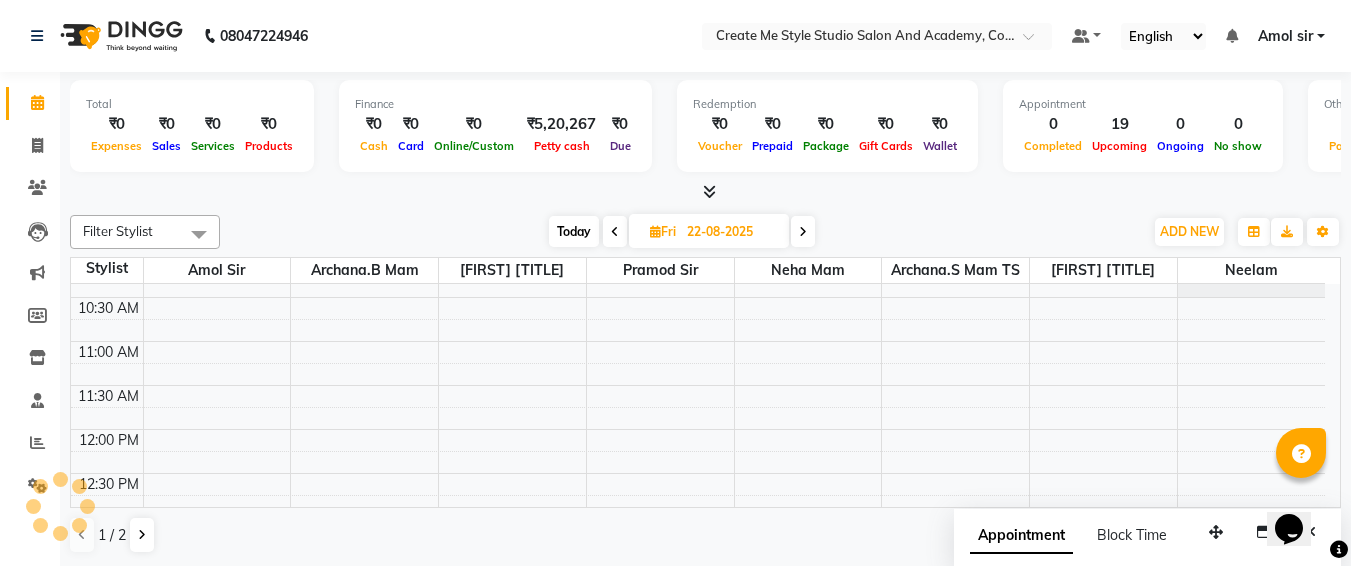 scroll, scrollTop: 116, scrollLeft: 0, axis: vertical 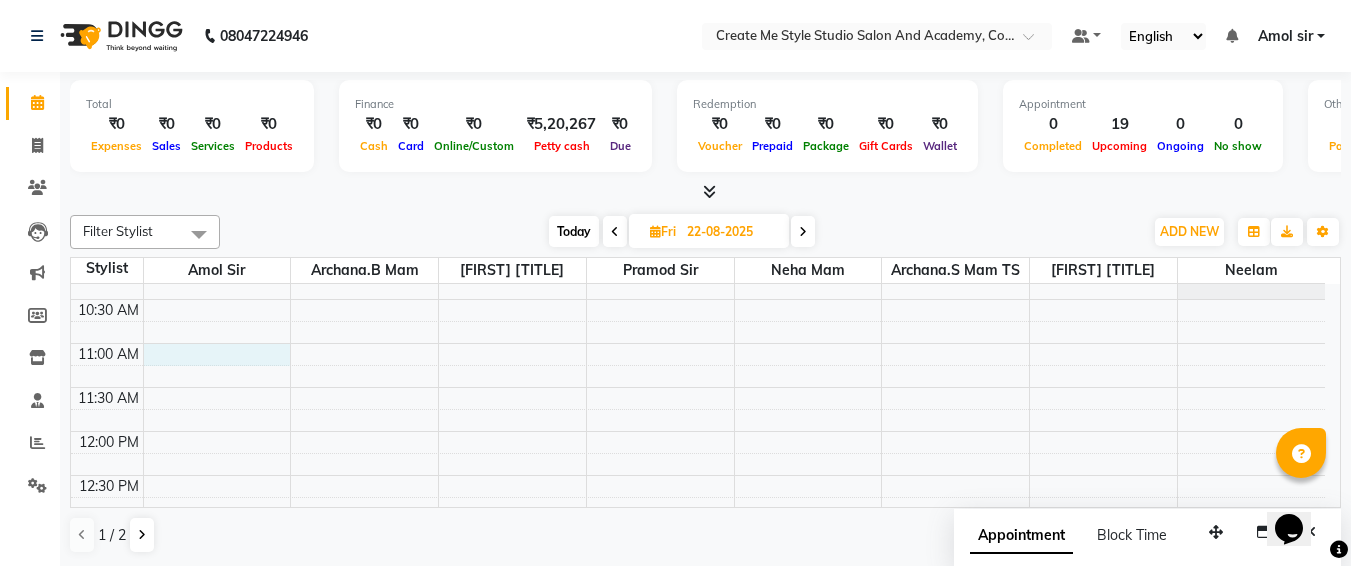 click on "9:00 AM 9:30 AM 10:00 AM 10:30 AM 11:00 AM 11:30 AM 12:00 PM 12:30 PM 1:00 PM 1:30 PM 2:00 PM 2:30 PM 3:00 PM 3:30 PM 4:00 PM 4:30 PM 5:00 PM 5:30 PM 6:00 PM 6:30 PM 7:00 PM 7:30 PM 8:00 PM 8:30 PM 9:00 PM 9:30 PM" at bounding box center [698, 739] 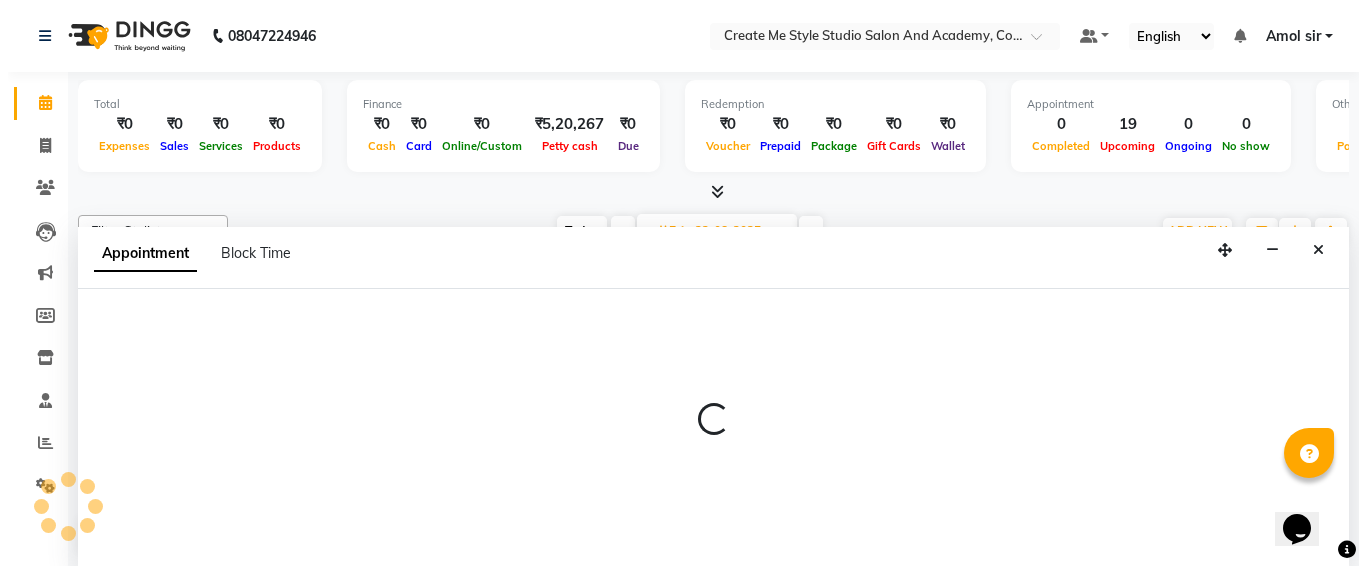 scroll, scrollTop: 1, scrollLeft: 0, axis: vertical 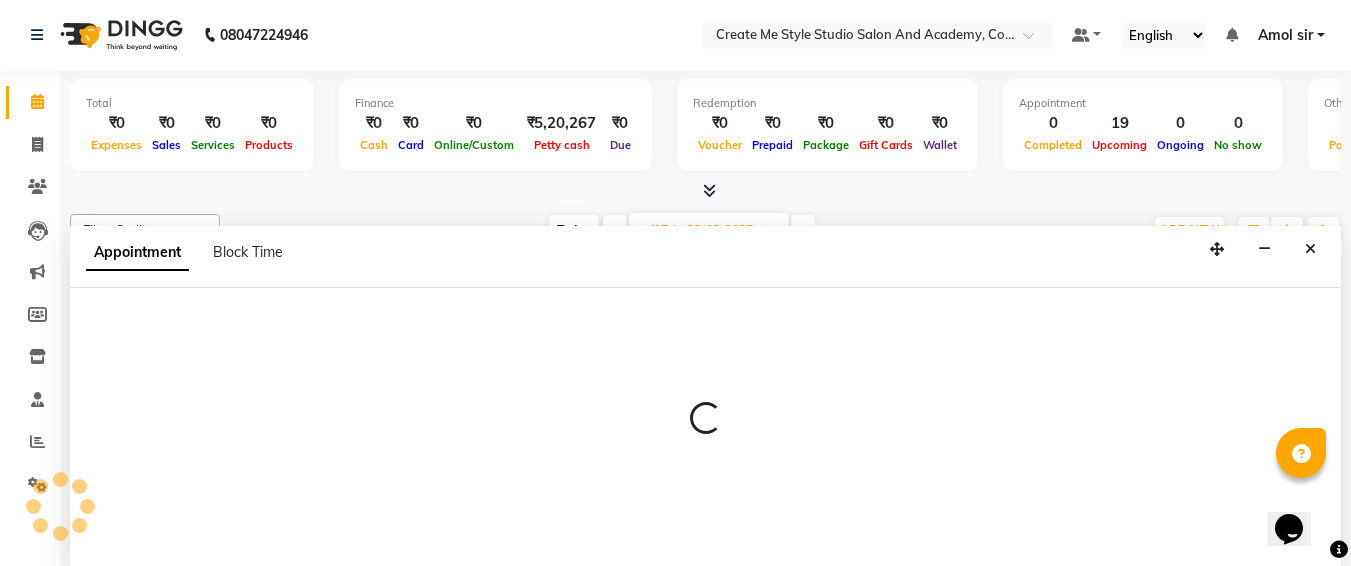 select on "79112" 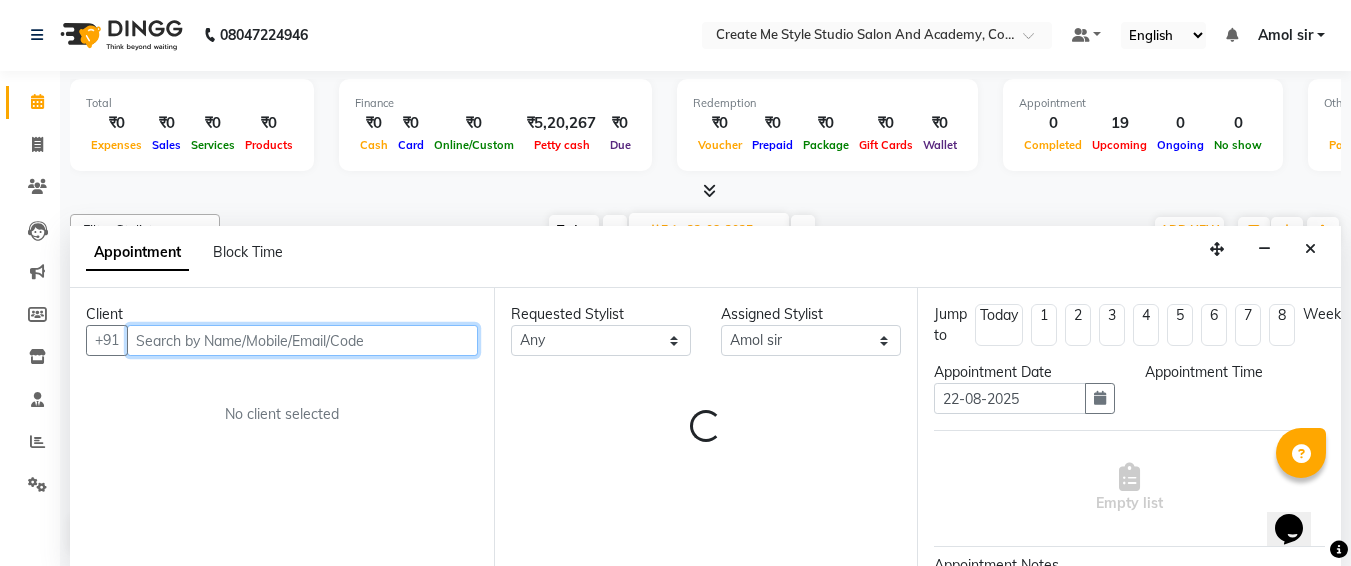select on "660" 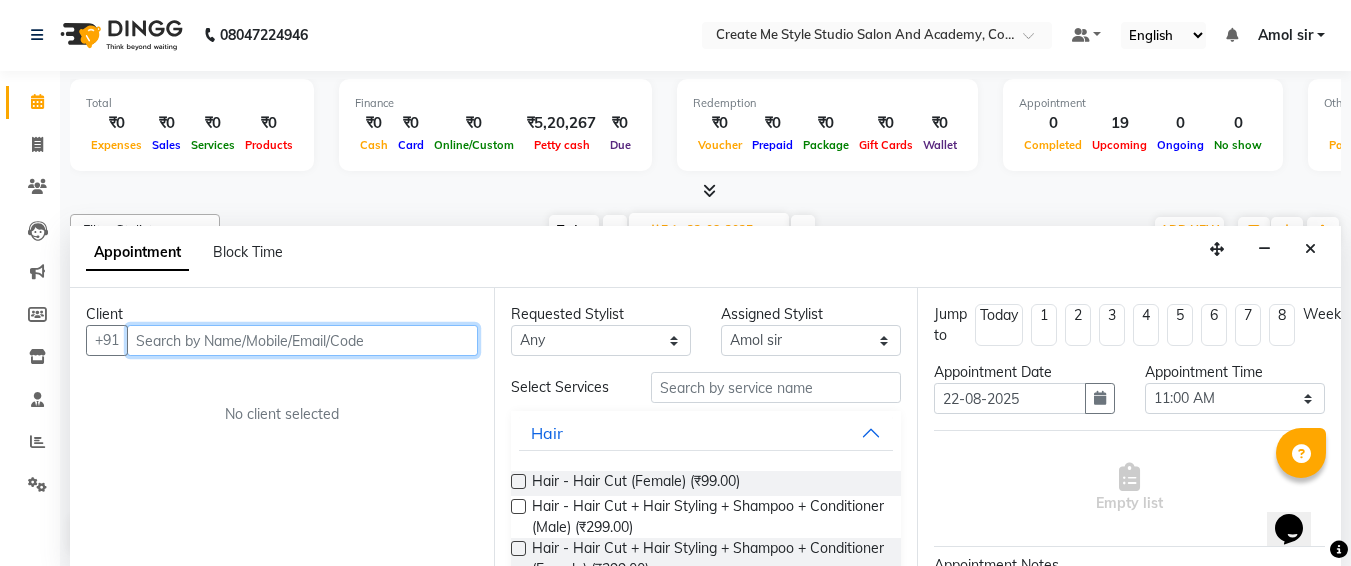 click at bounding box center [302, 340] 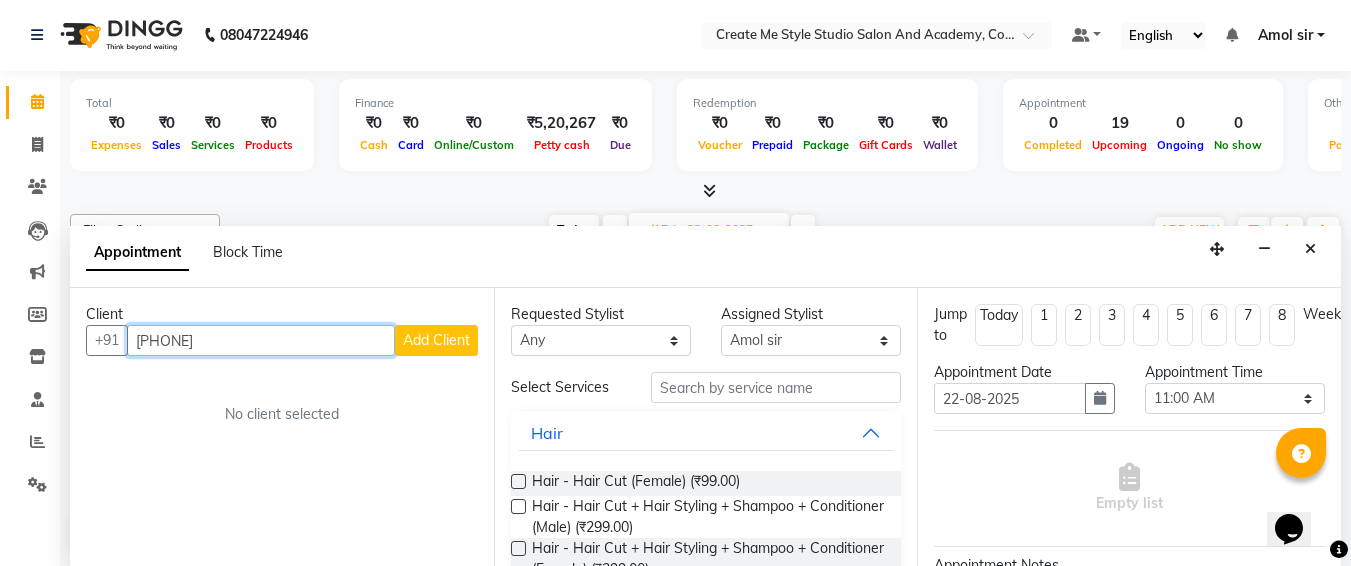 type on "[PHONE]" 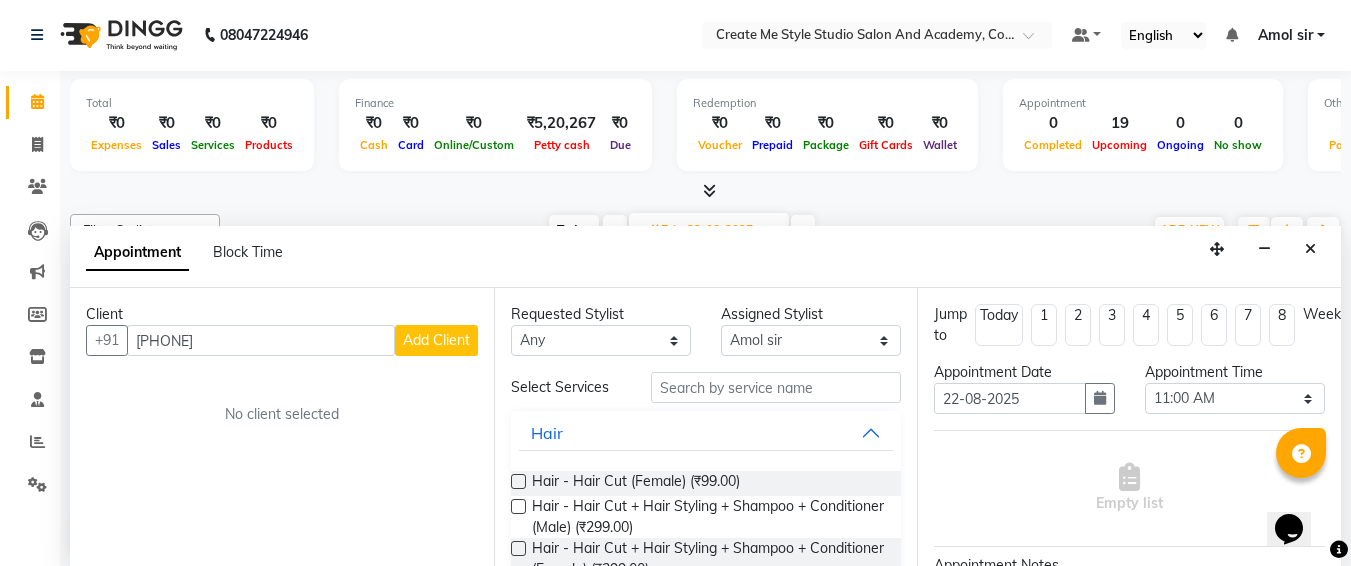 click on "Add Client" at bounding box center (436, 340) 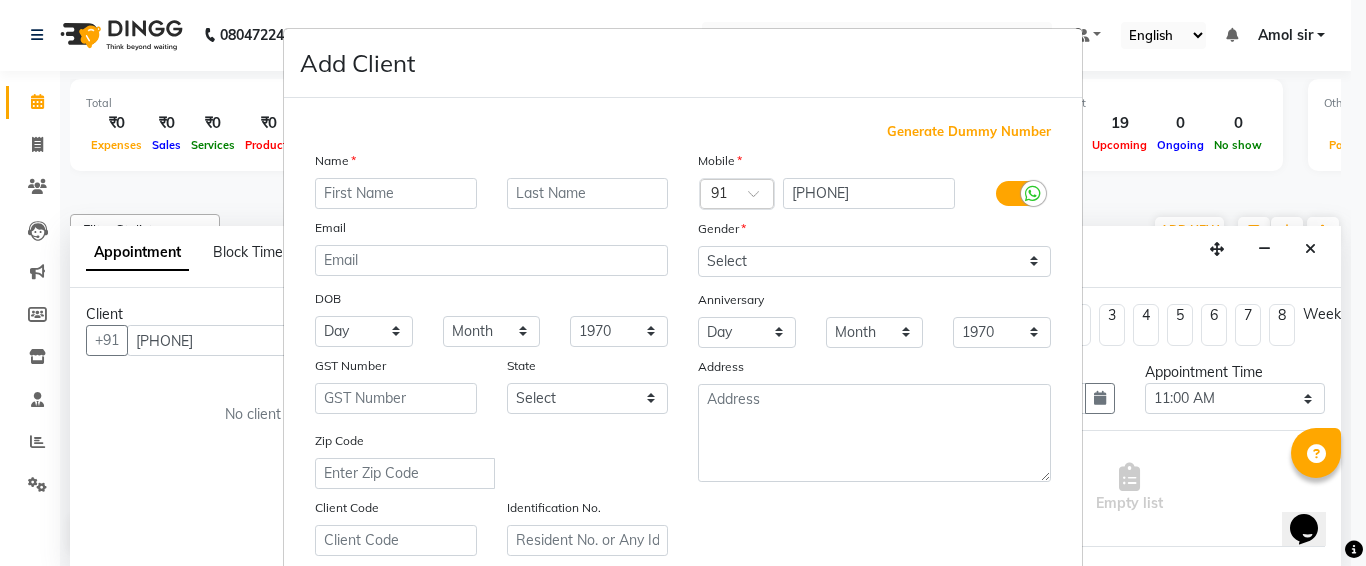 click at bounding box center (396, 193) 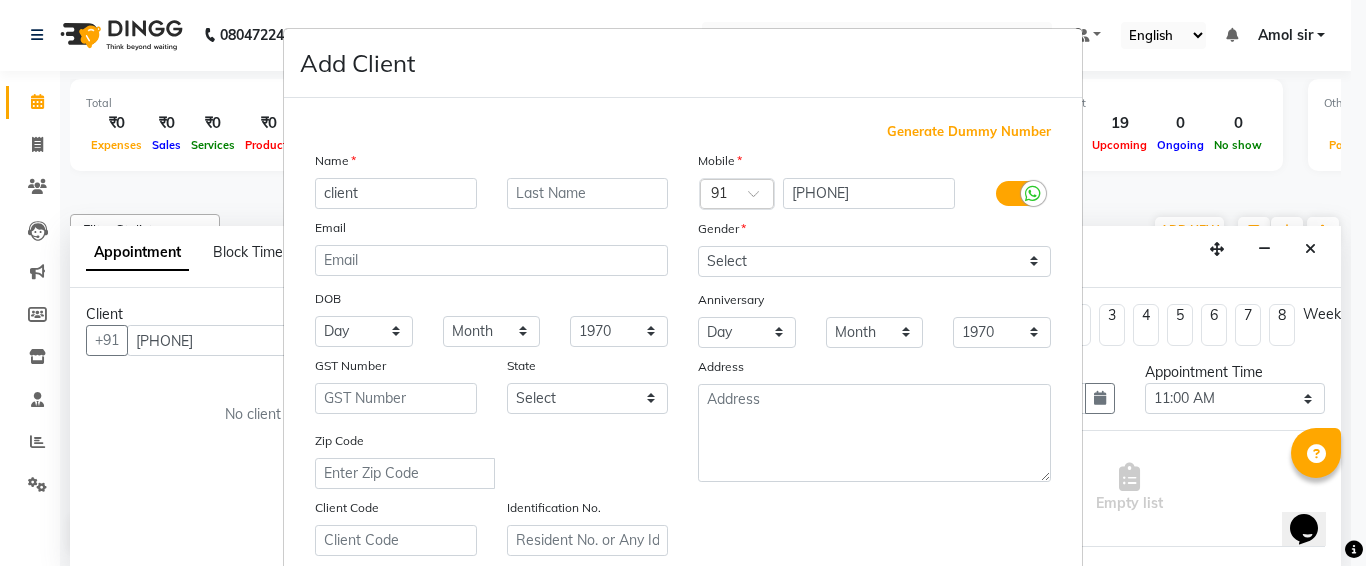type on "client" 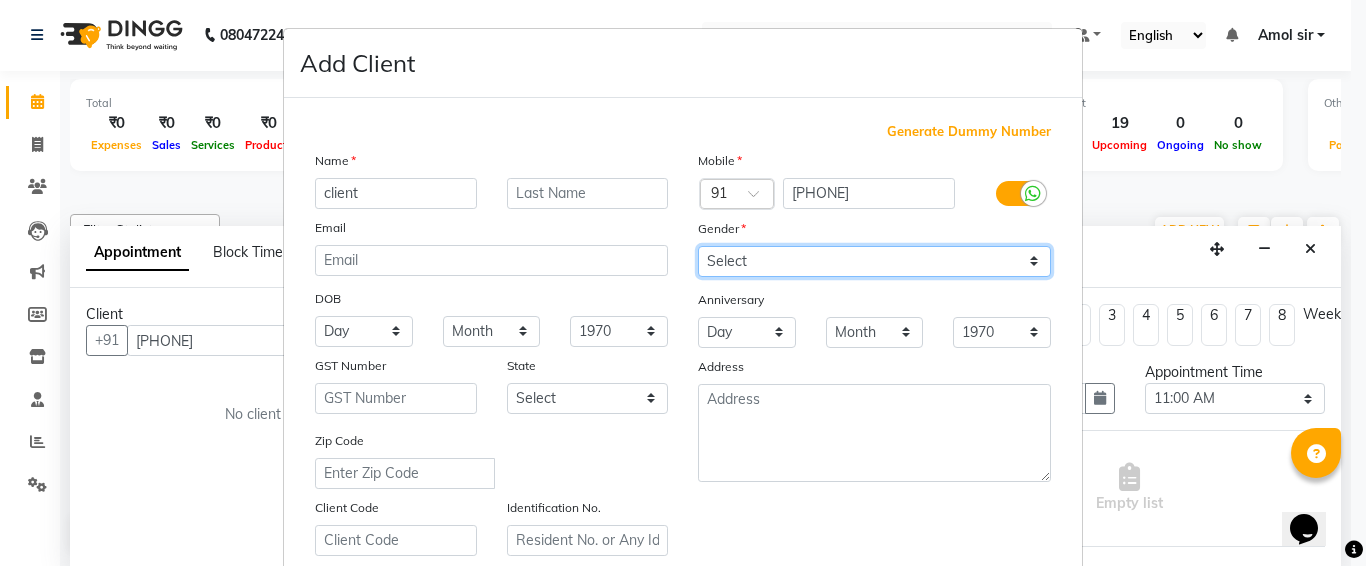 click on "Select Male Female Other Prefer Not To Say" at bounding box center (874, 261) 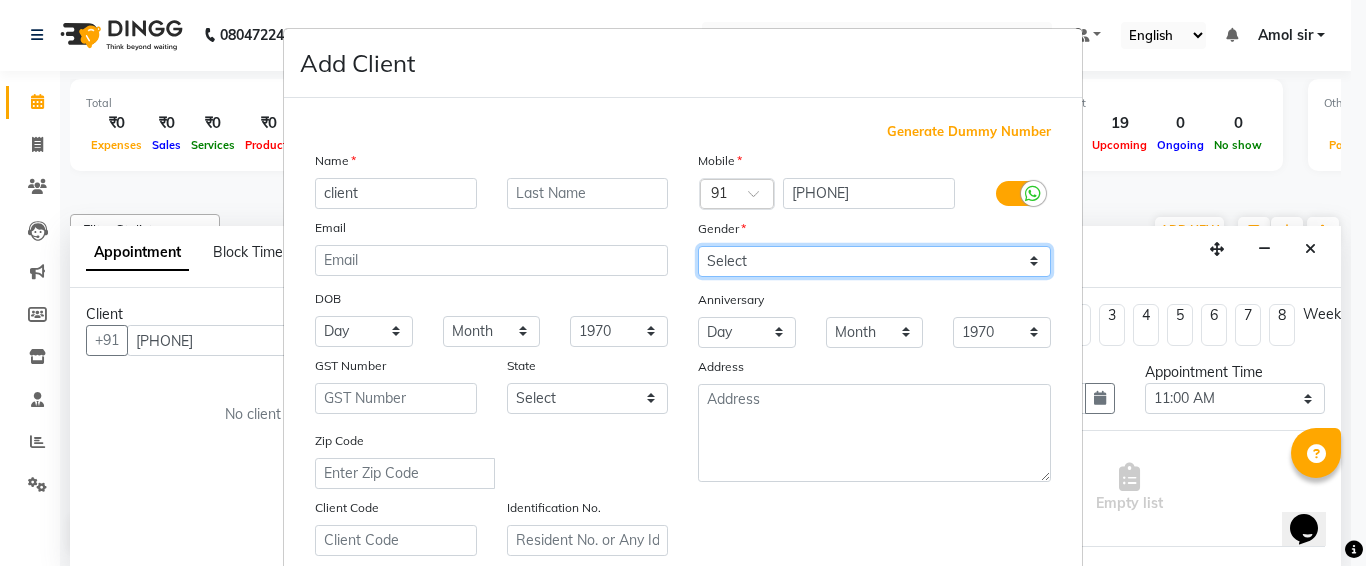 select on "female" 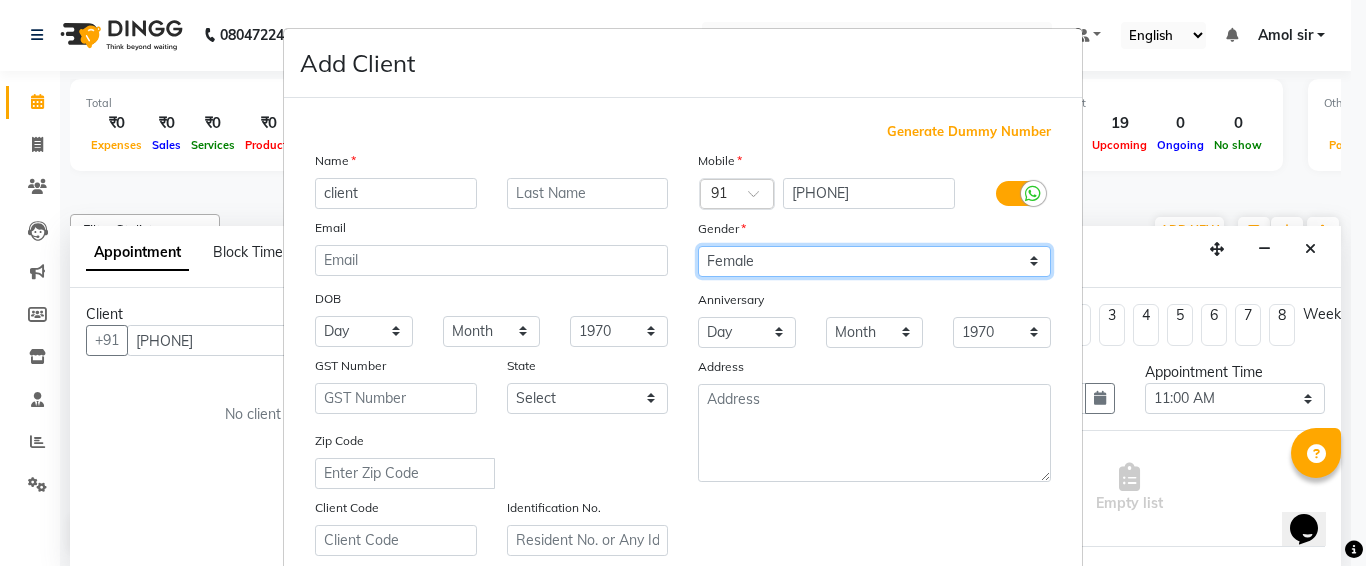 click on "Select Male Female Other Prefer Not To Say" at bounding box center (874, 261) 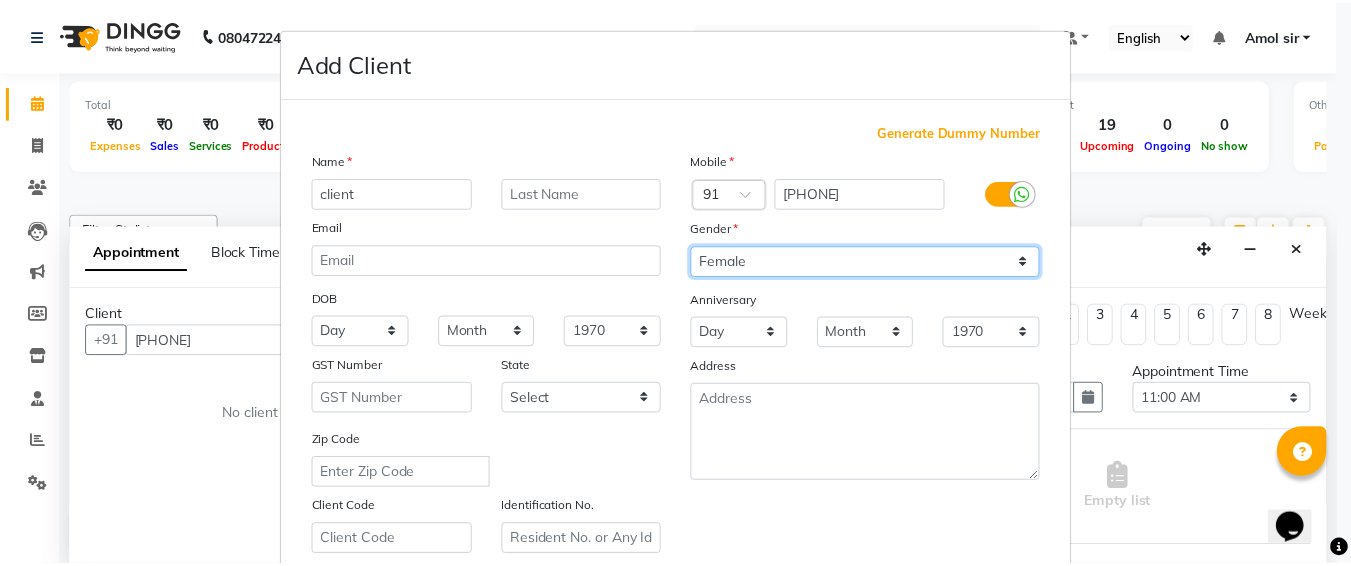scroll, scrollTop: 357, scrollLeft: 0, axis: vertical 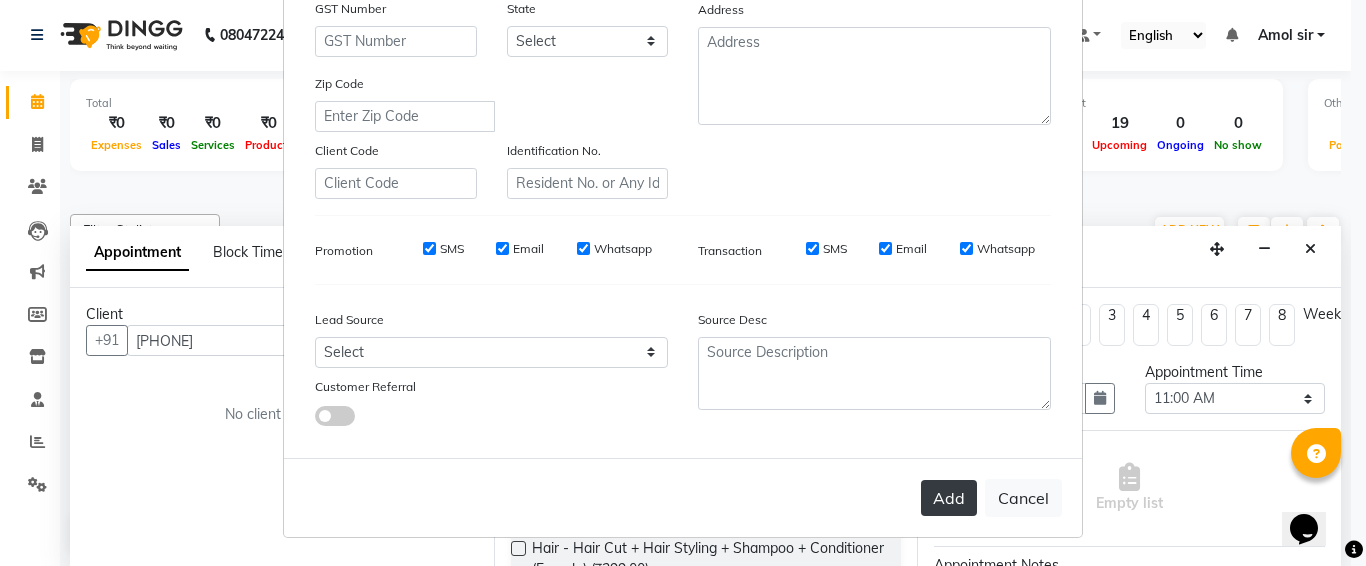 click on "Add" at bounding box center [949, 498] 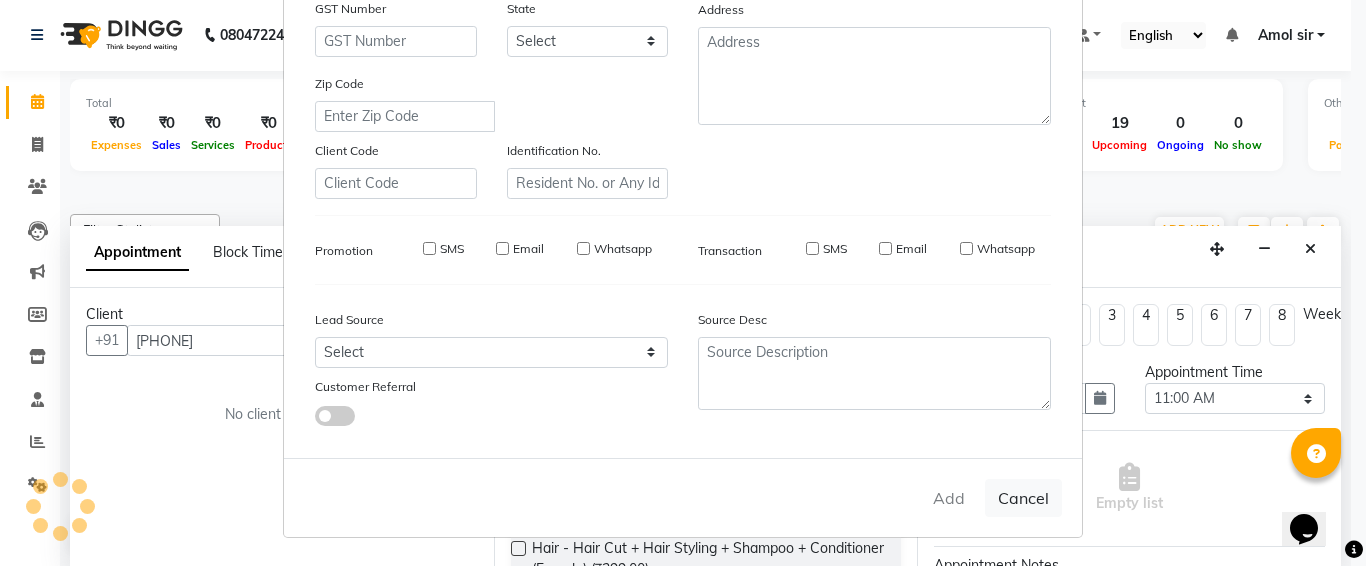 type 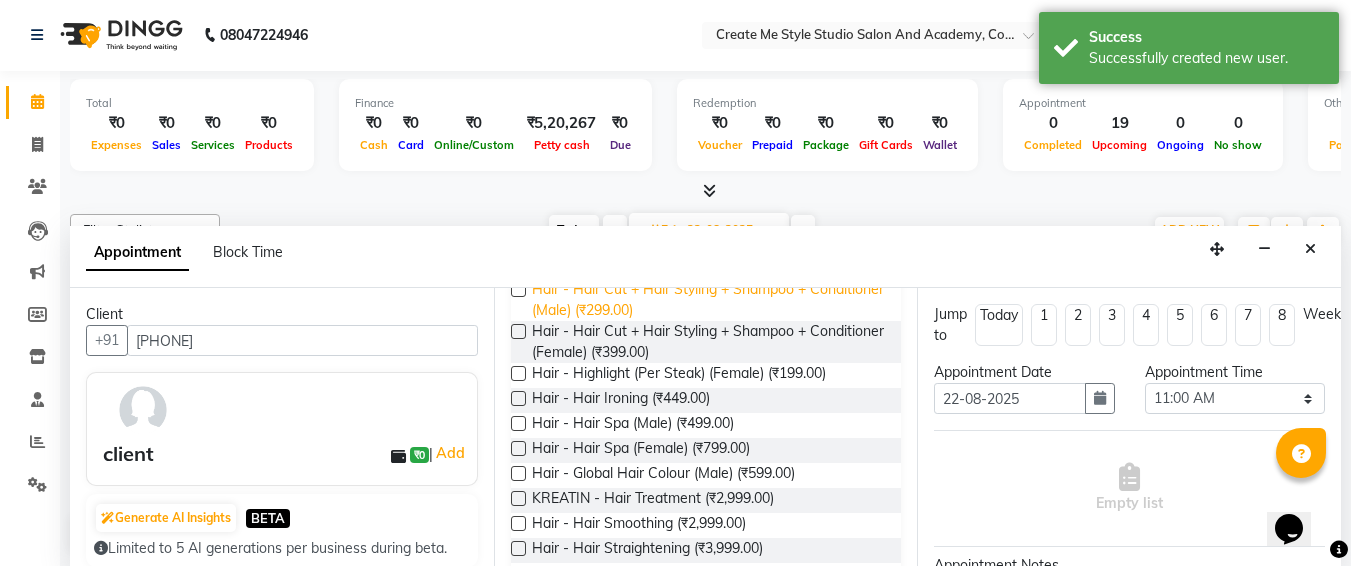 scroll, scrollTop: 219, scrollLeft: 0, axis: vertical 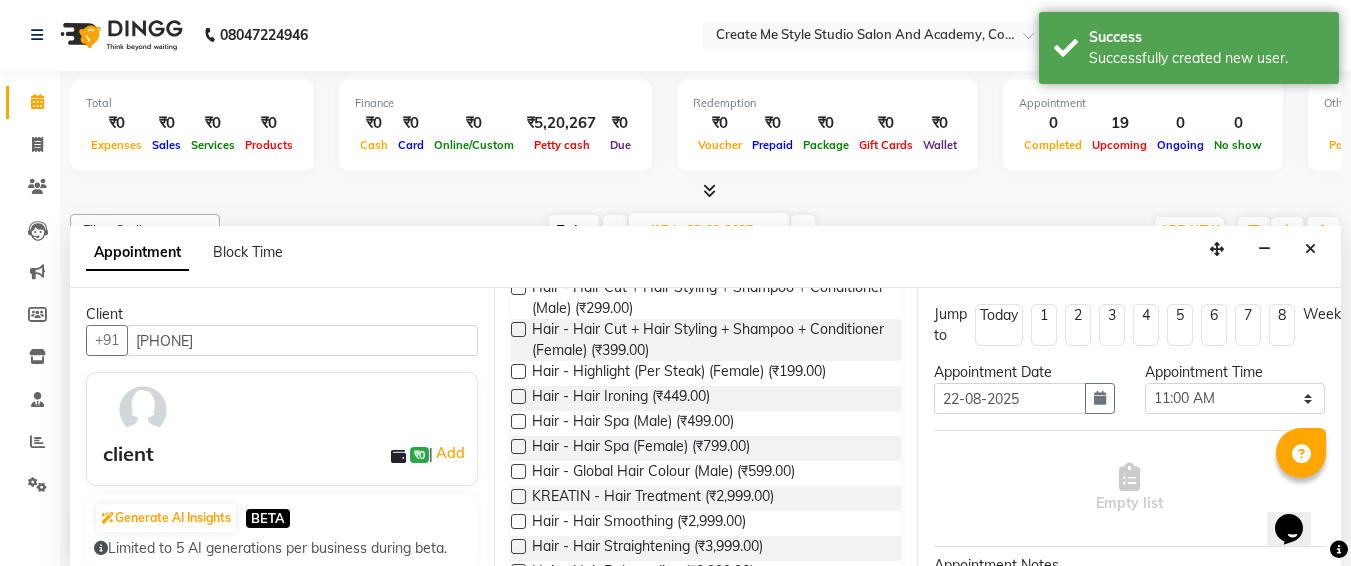 click at bounding box center (518, 496) 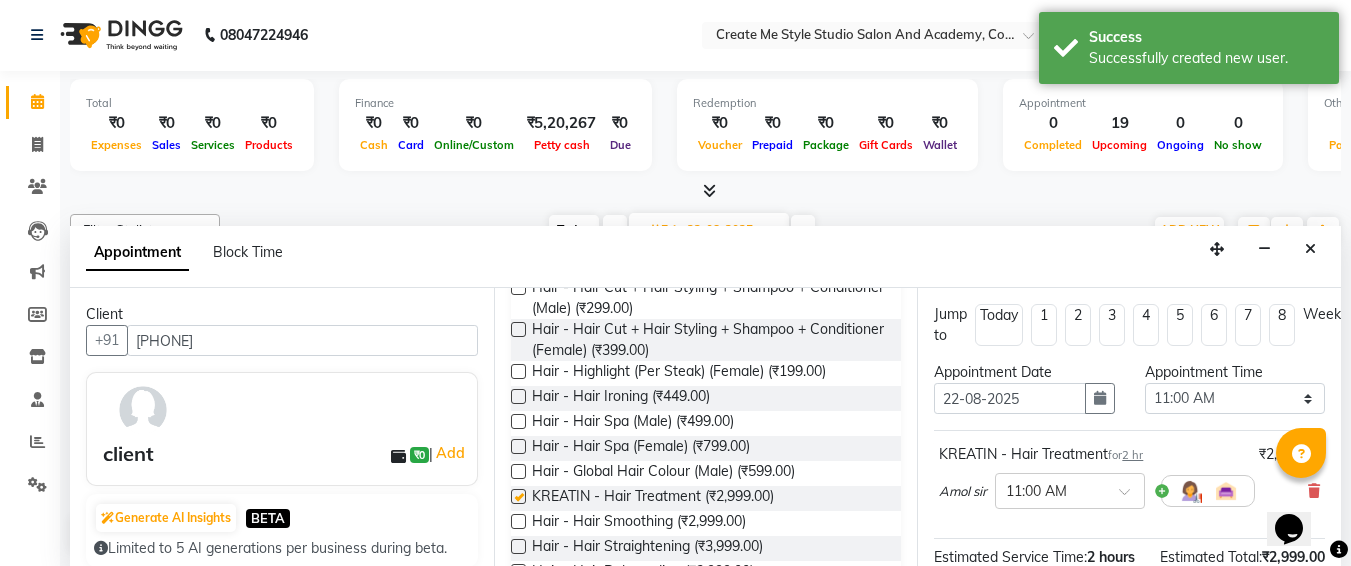 checkbox on "false" 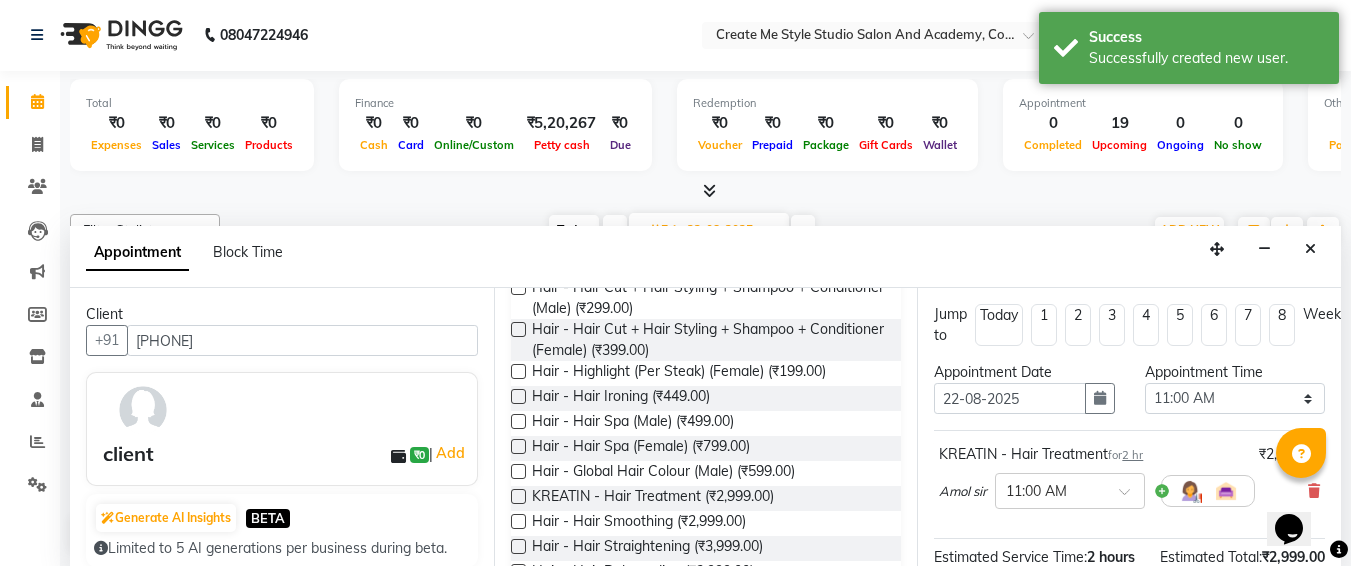 scroll, scrollTop: 284, scrollLeft: 0, axis: vertical 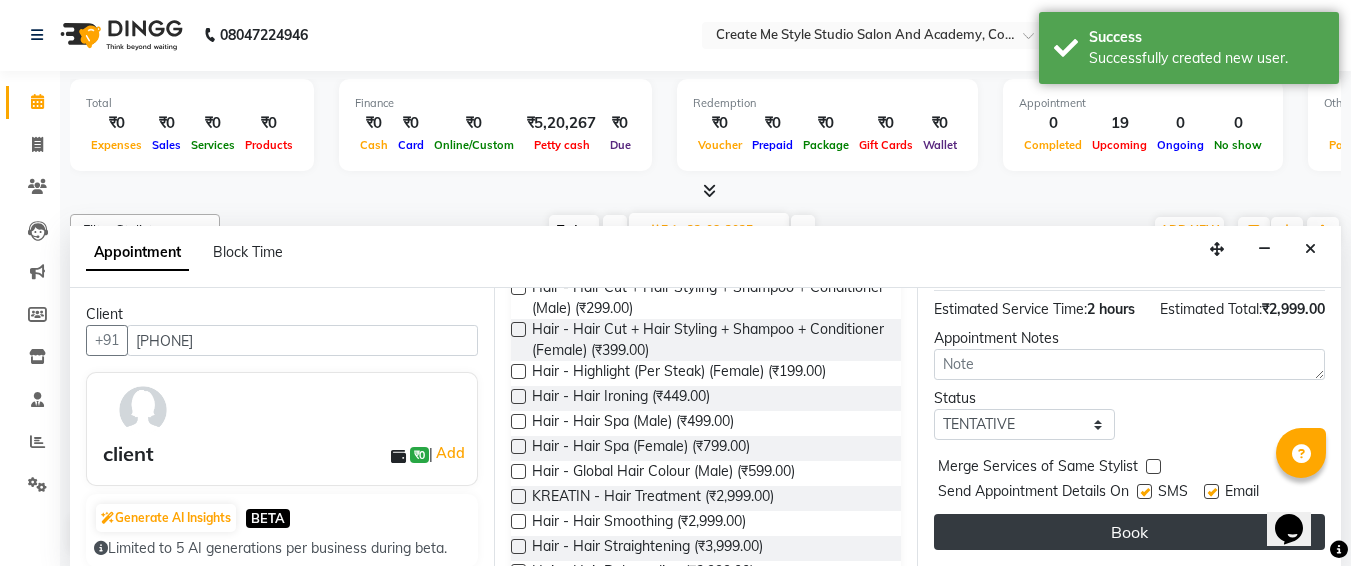 click on "Book" at bounding box center (1129, 532) 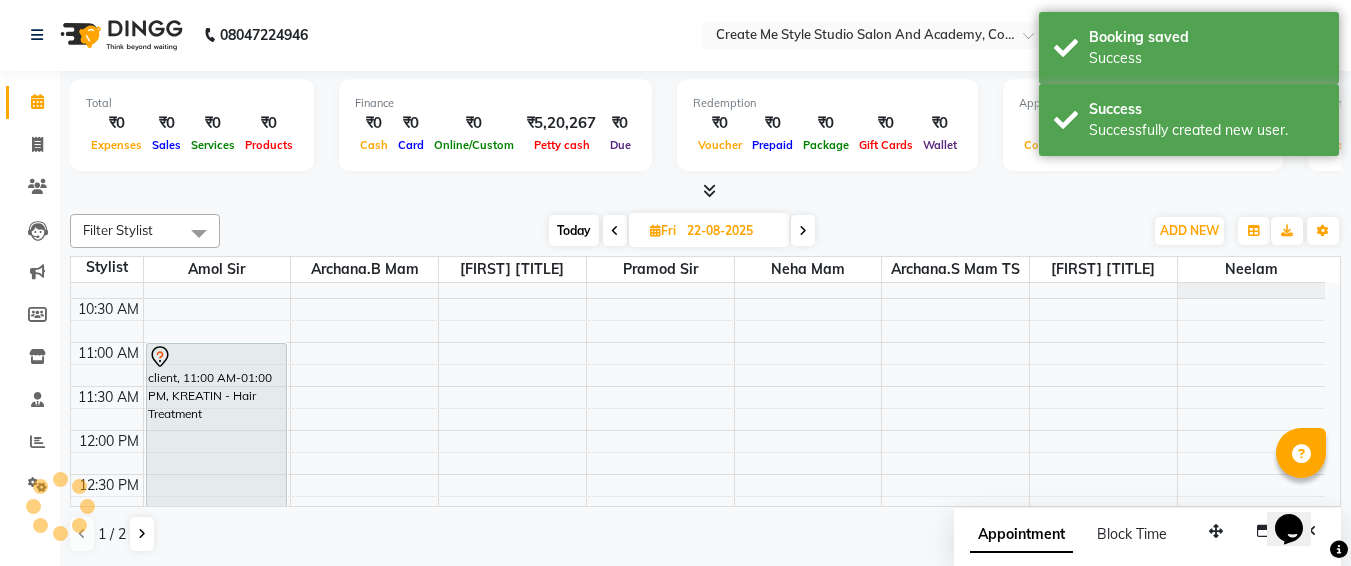 scroll, scrollTop: 0, scrollLeft: 0, axis: both 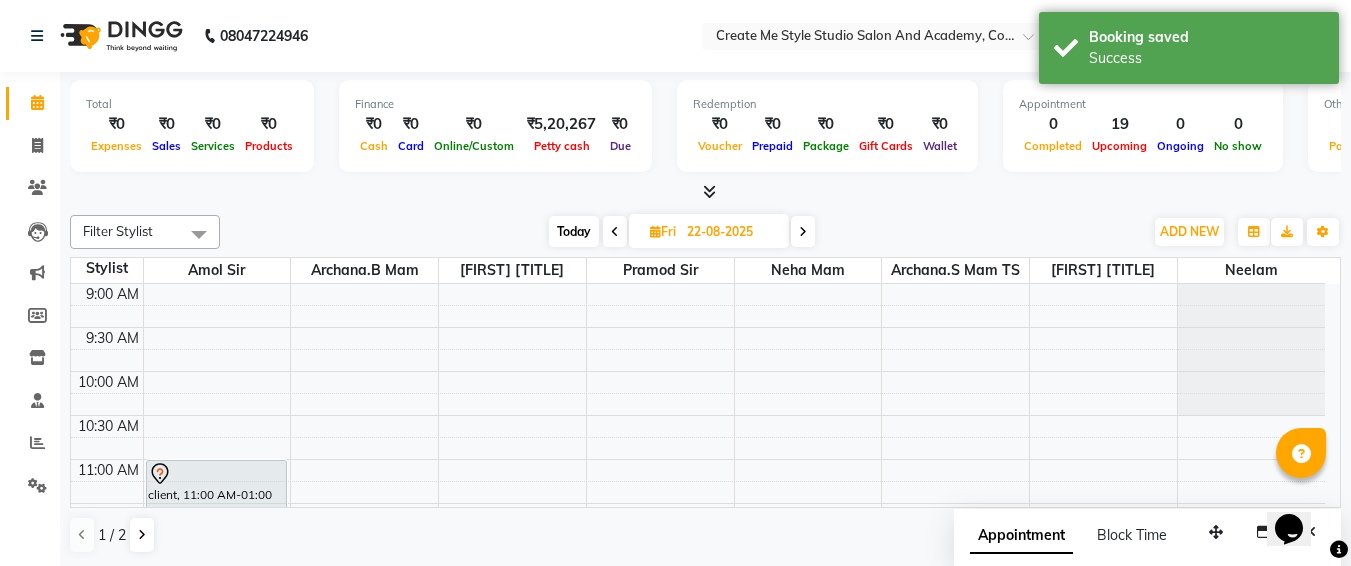 click on "22-08-2025" at bounding box center [731, 232] 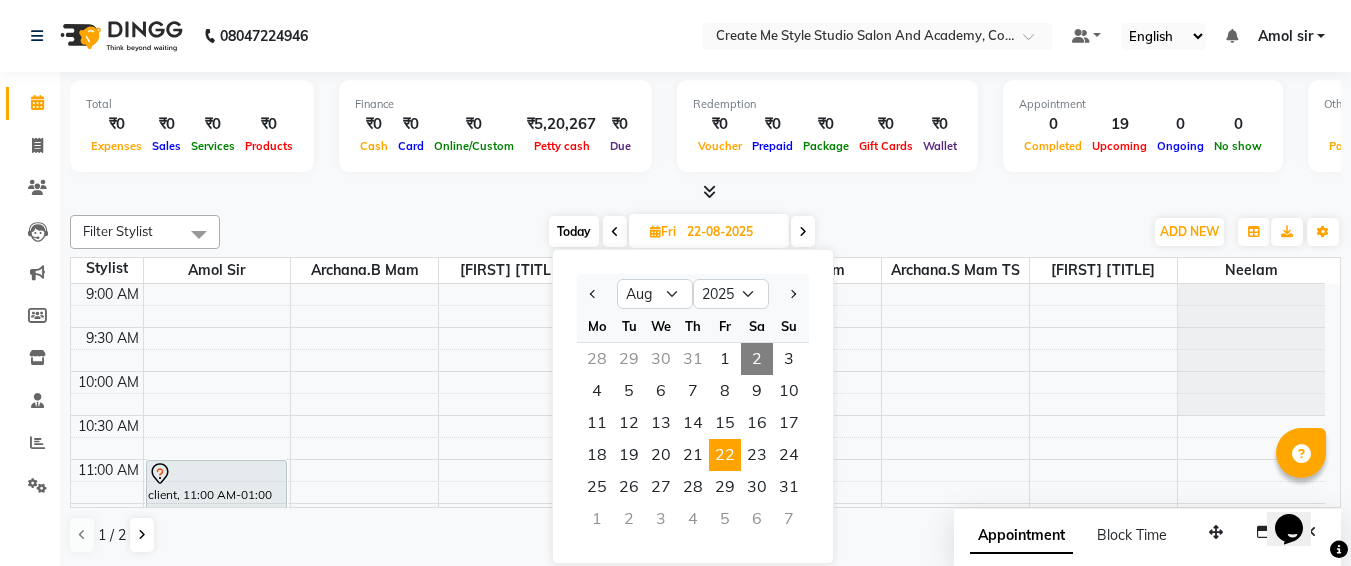 click on "22-08-2025" at bounding box center (731, 232) 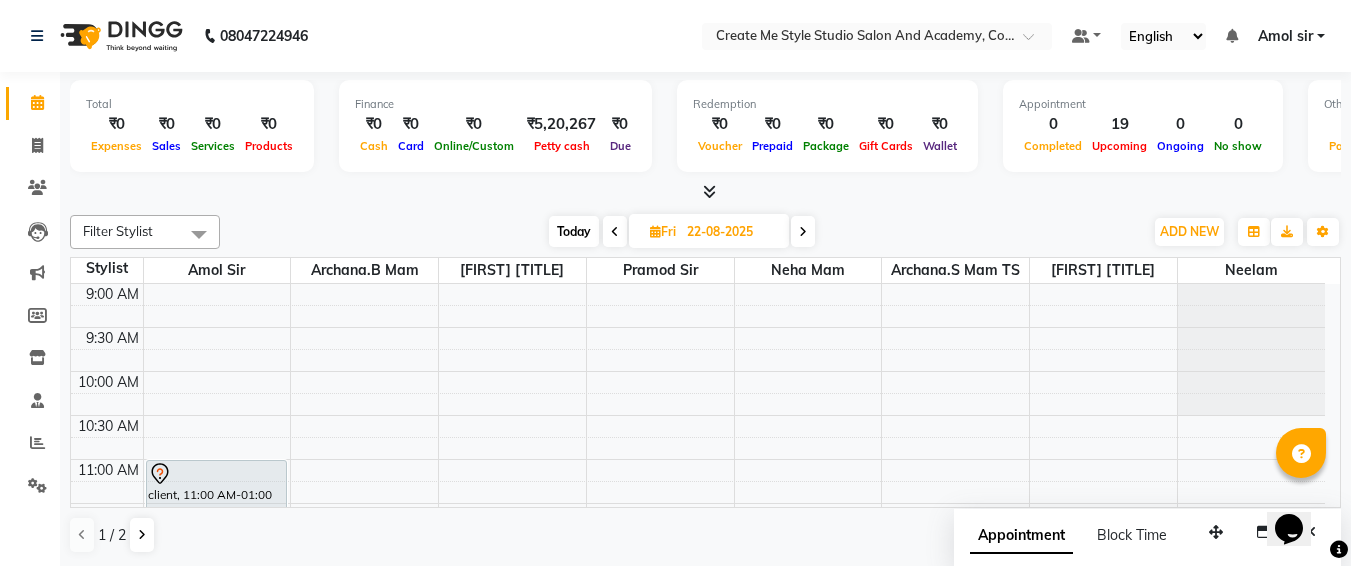 click on "22-08-2025" at bounding box center (731, 232) 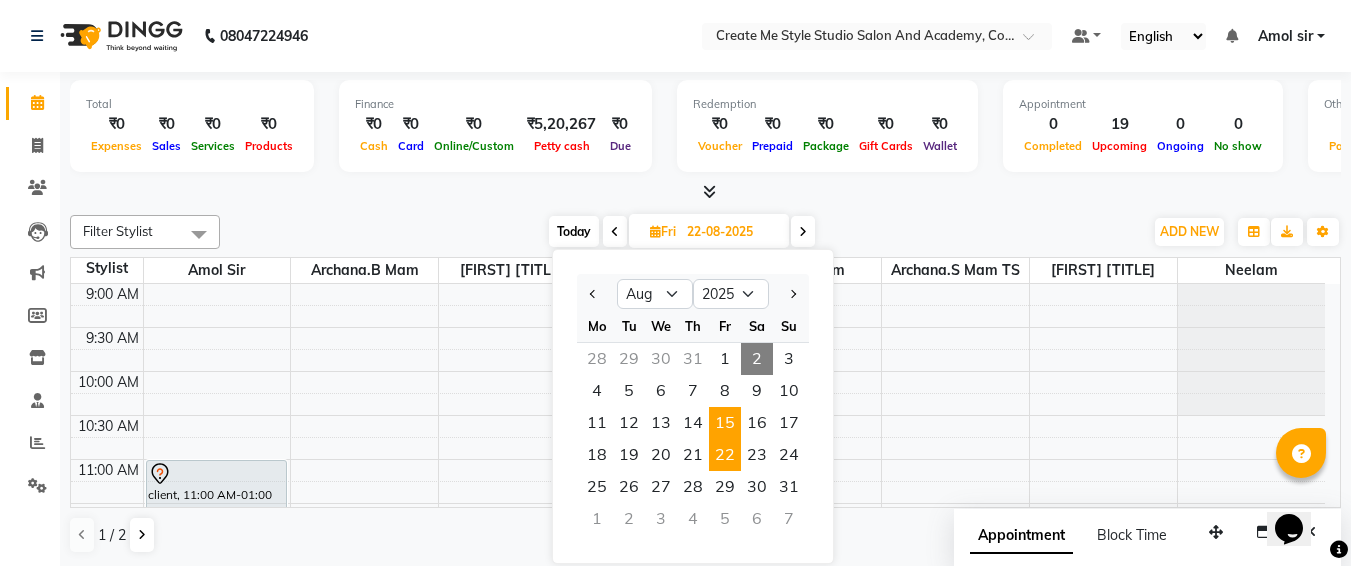 click on "15" at bounding box center [725, 423] 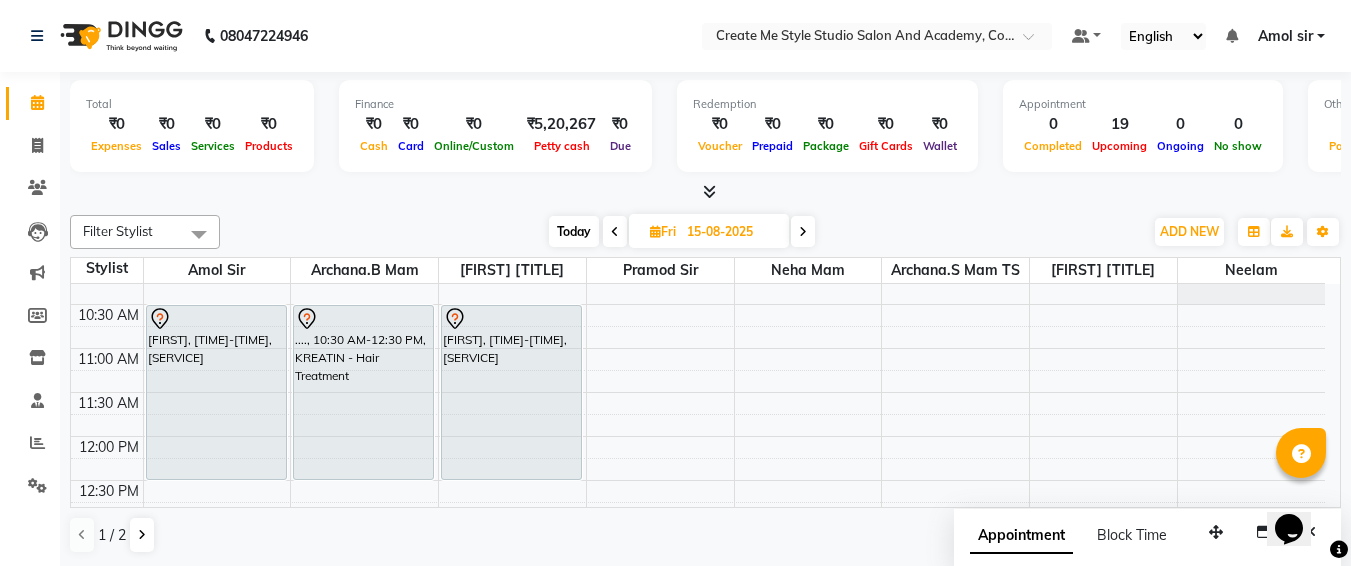 scroll, scrollTop: 110, scrollLeft: 0, axis: vertical 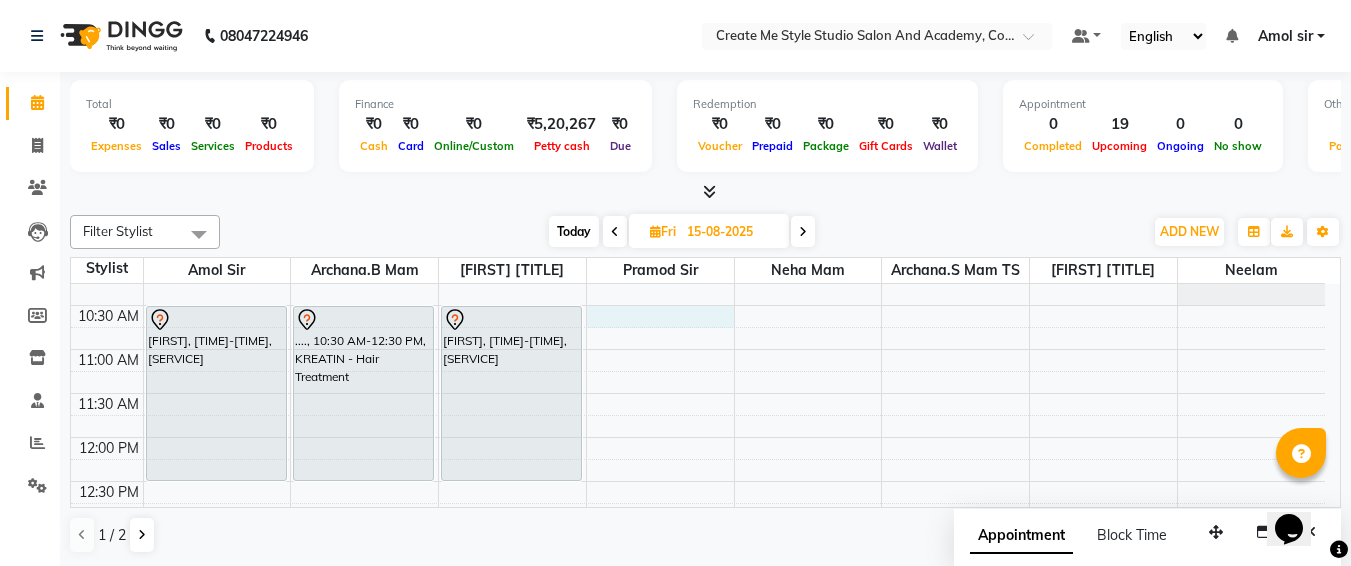 click on "[TIME] [TIME] [TIME] [TIME] [TIME] [TIME] [TIME] [TIME] [TIME] [TIME] [TIME] [TIME] [TIME] [TIME] [TIME] [TIME] [TIME] [TIME] [TIME] [TIME] [TIME] [TIME] [TIME] [TIME] [TIME] [TIME] [TIME] [TIME] [TIME] [TIME] [FIRST], [TIME]-[TIME], [SERVICE] [TIME] [TIME] [FIRST], [TIME]-[TIME], [SERVICE] [TIME] [TIME] [FIRST], [TIME]-[TIME], [SERVICE]" at bounding box center [698, 745] 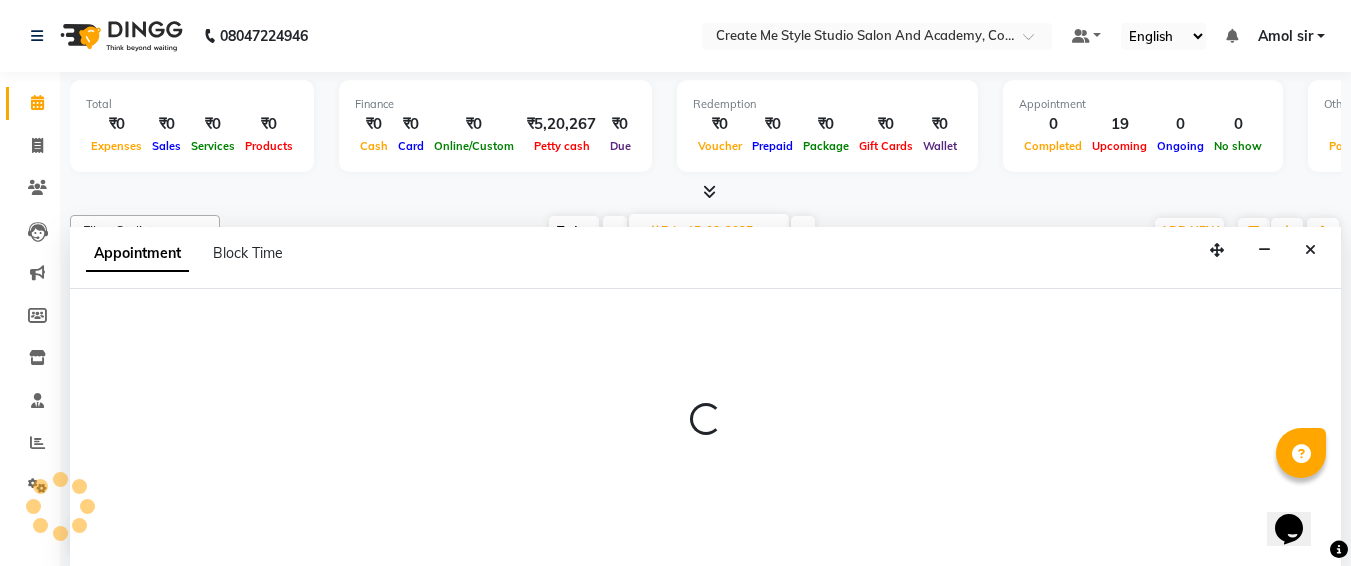 select on "79116" 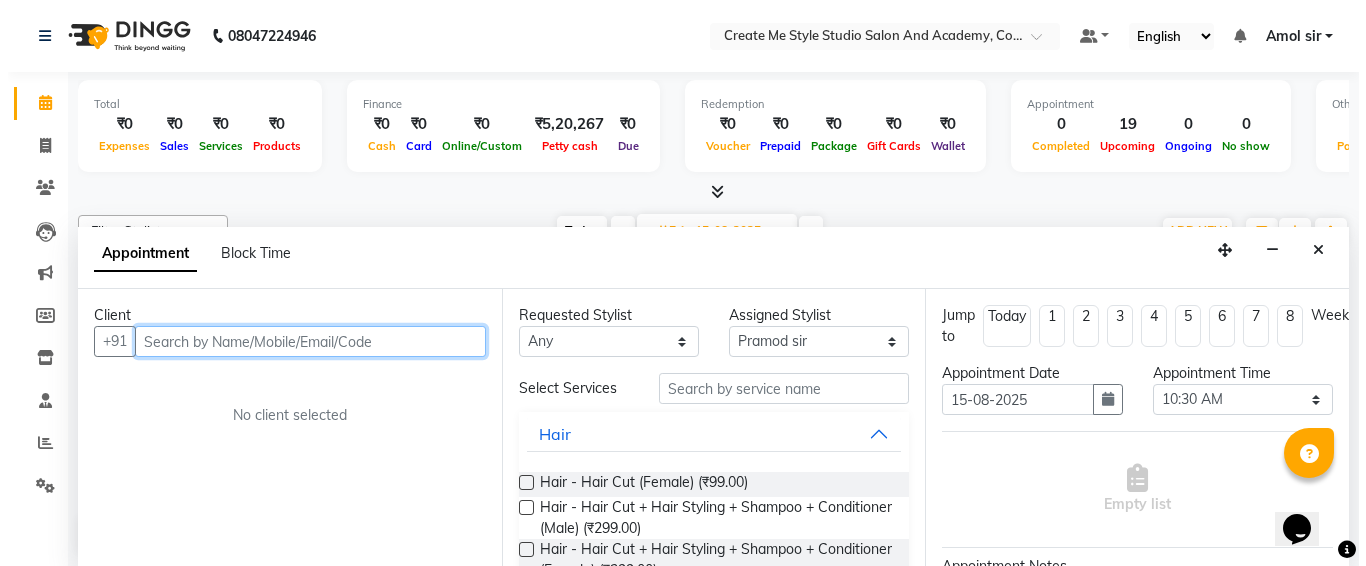 scroll, scrollTop: 1, scrollLeft: 0, axis: vertical 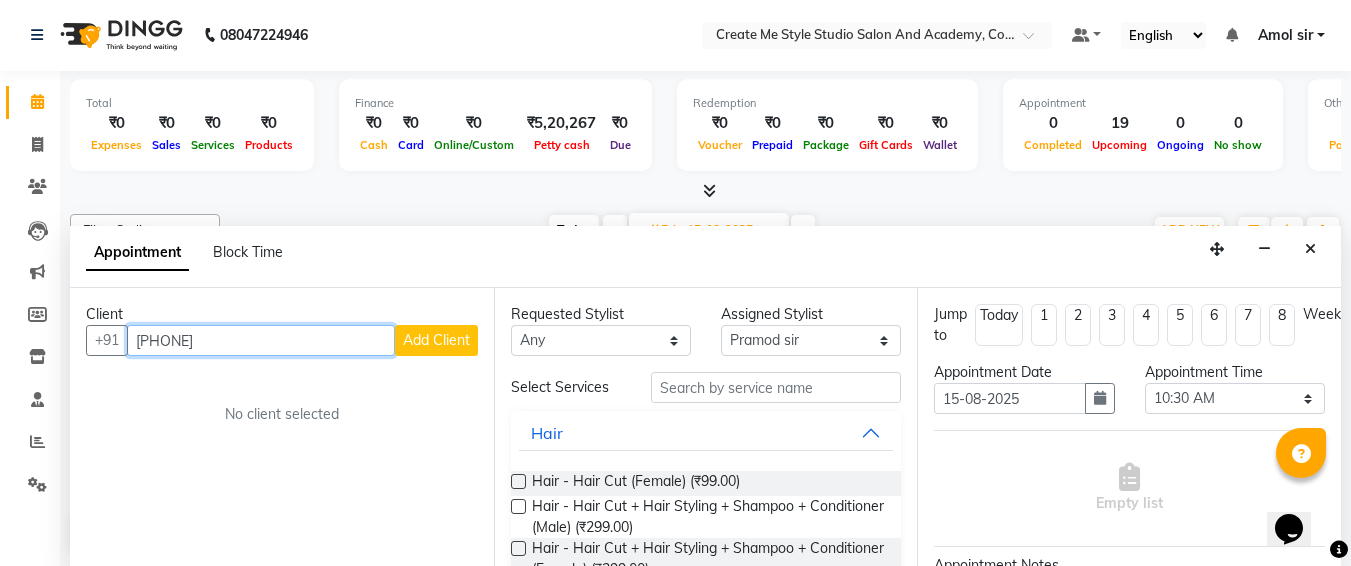type on "[PHONE]" 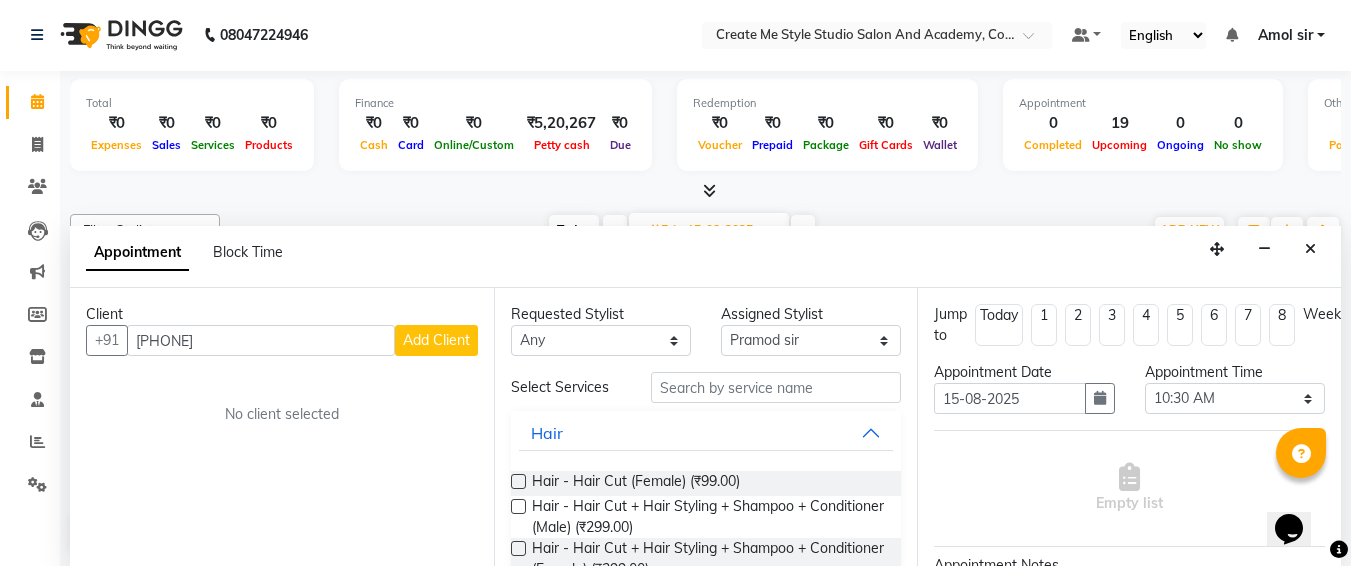 click on "Requested Stylist" at bounding box center (601, 314) 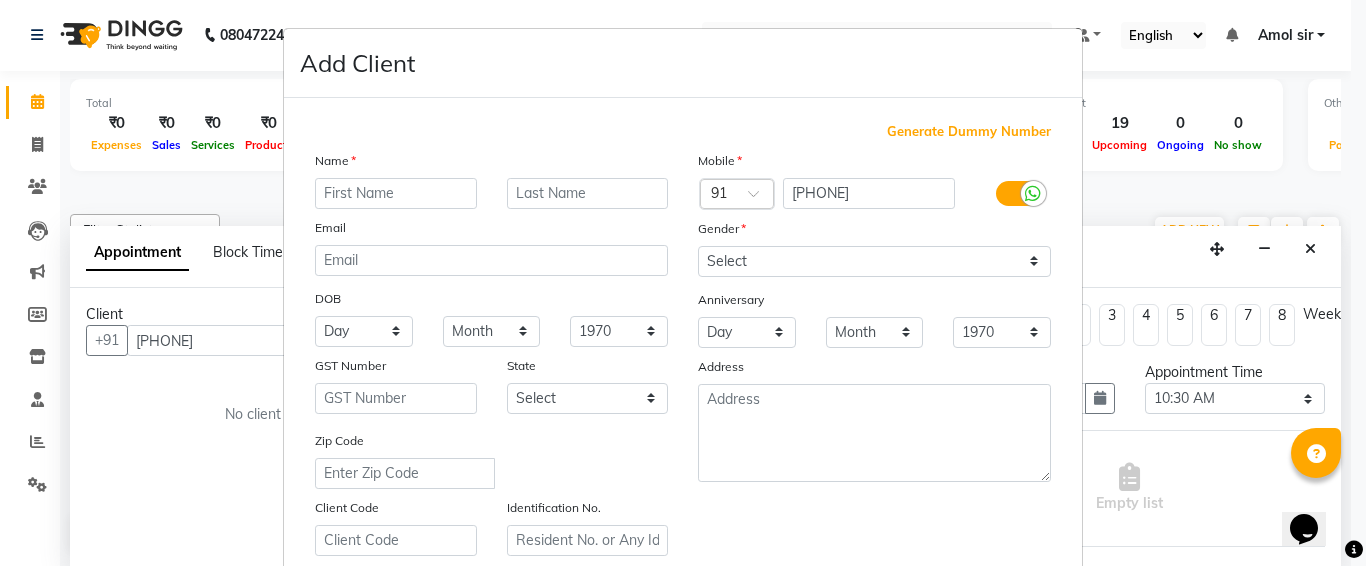 click at bounding box center [396, 193] 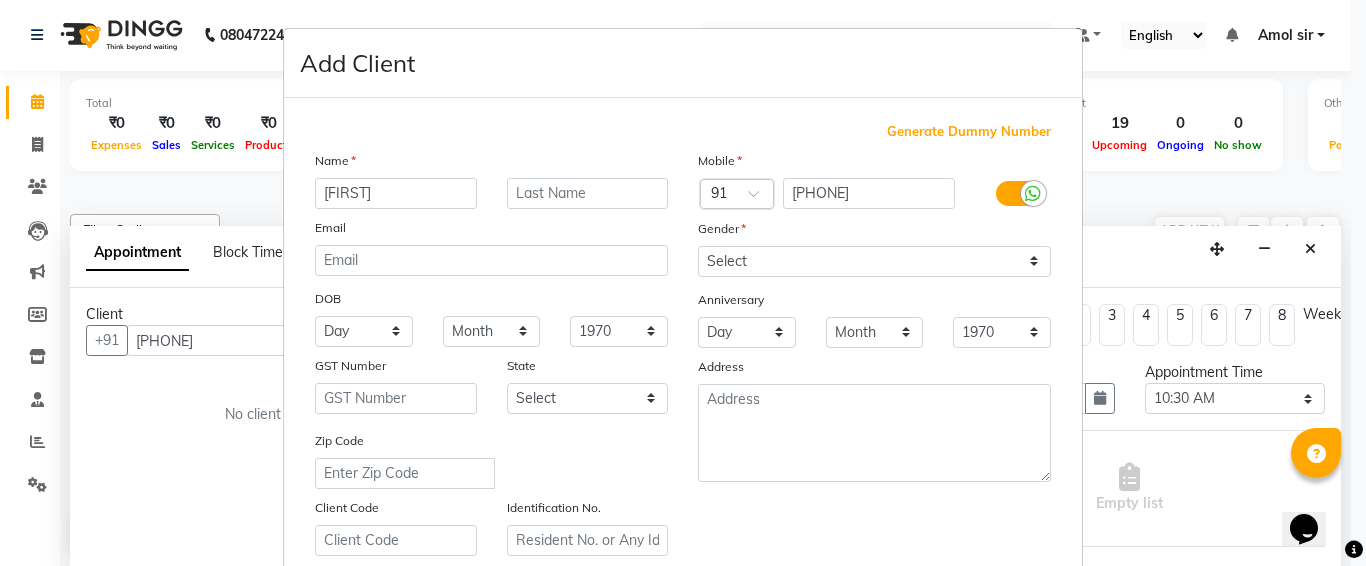 type on "[FIRST]" 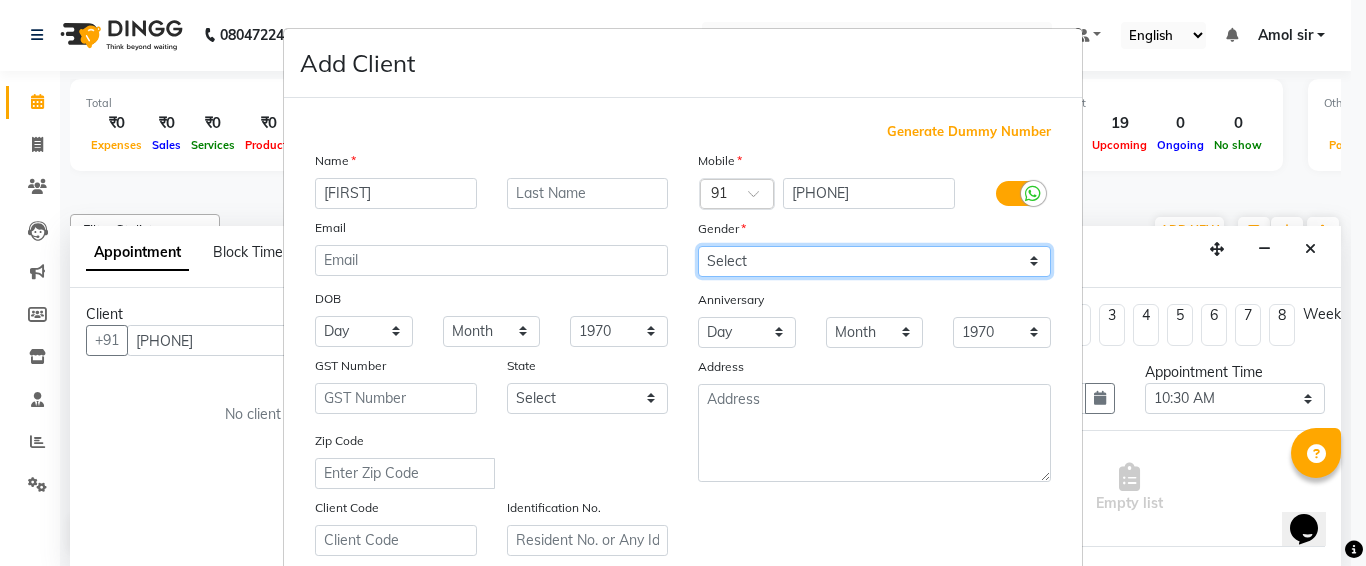 click on "Select Male Female Other Prefer Not To Say" at bounding box center [874, 261] 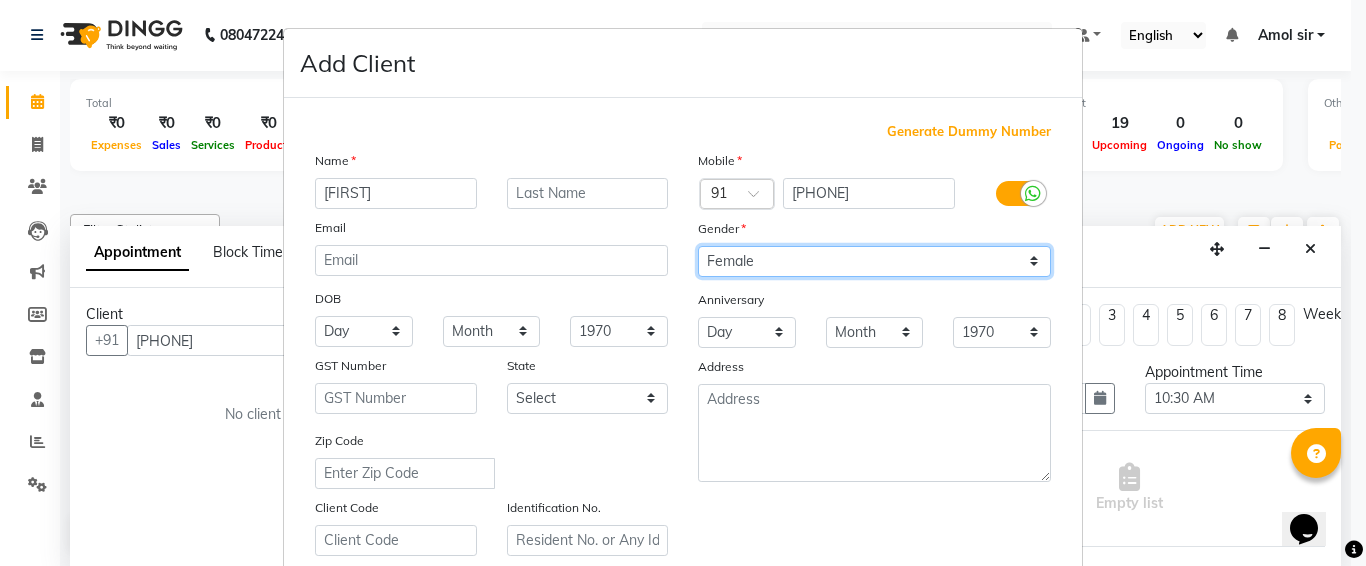 click on "Select Male Female Other Prefer Not To Say" at bounding box center [874, 261] 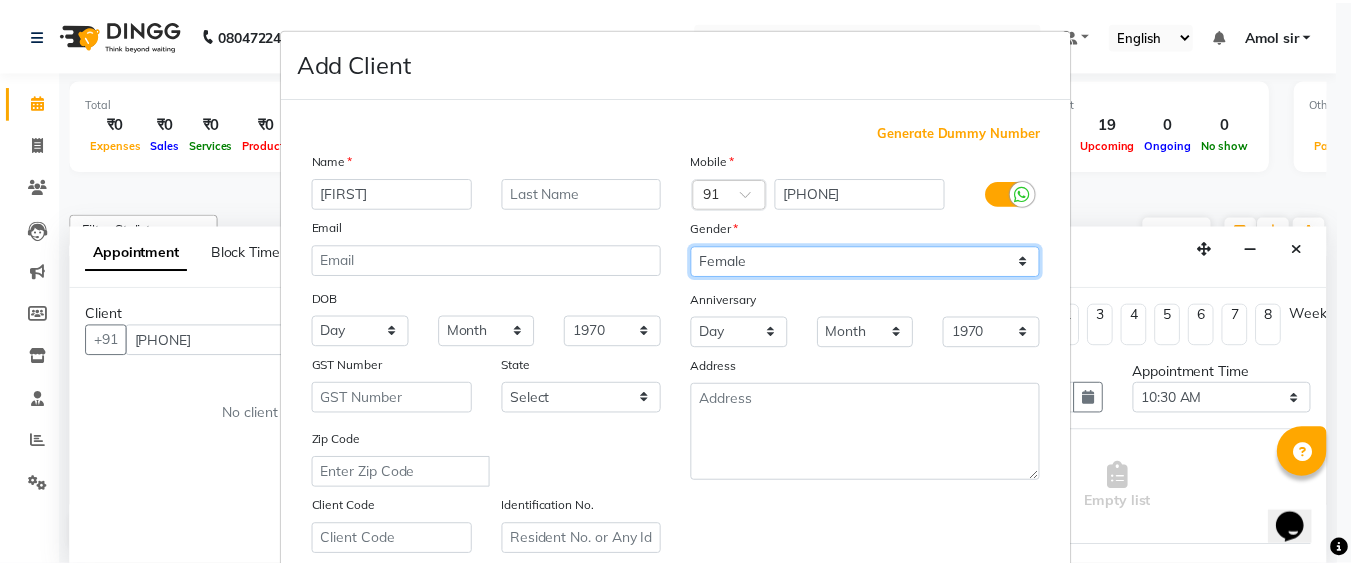 scroll, scrollTop: 357, scrollLeft: 0, axis: vertical 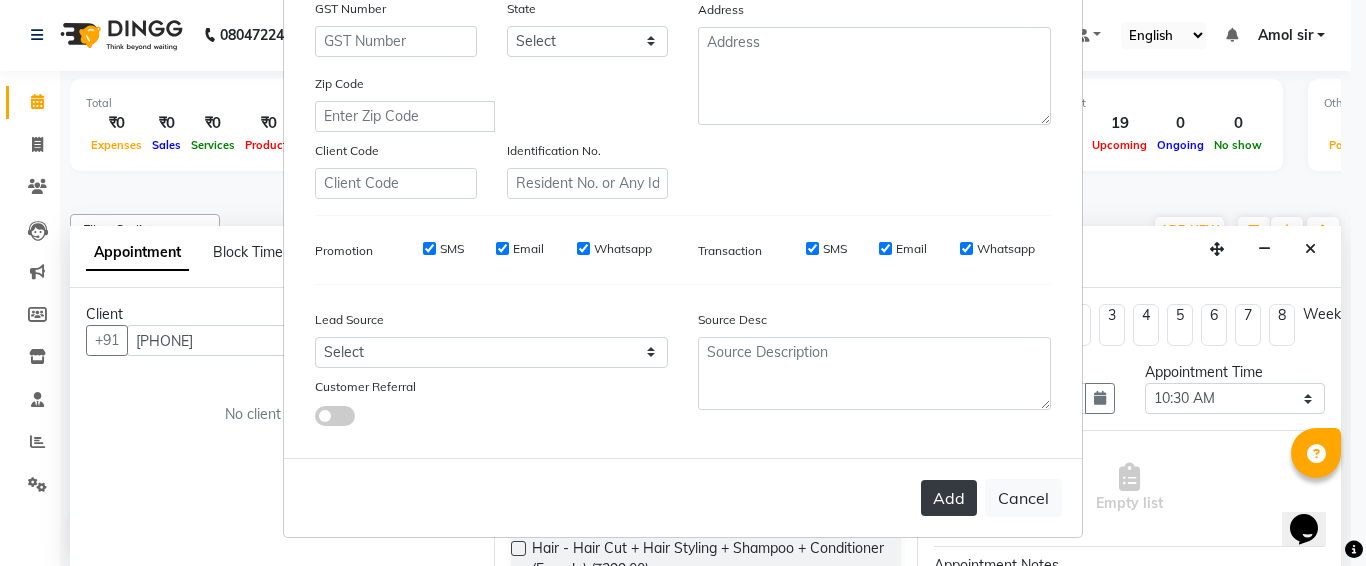 click on "Add" at bounding box center [949, 498] 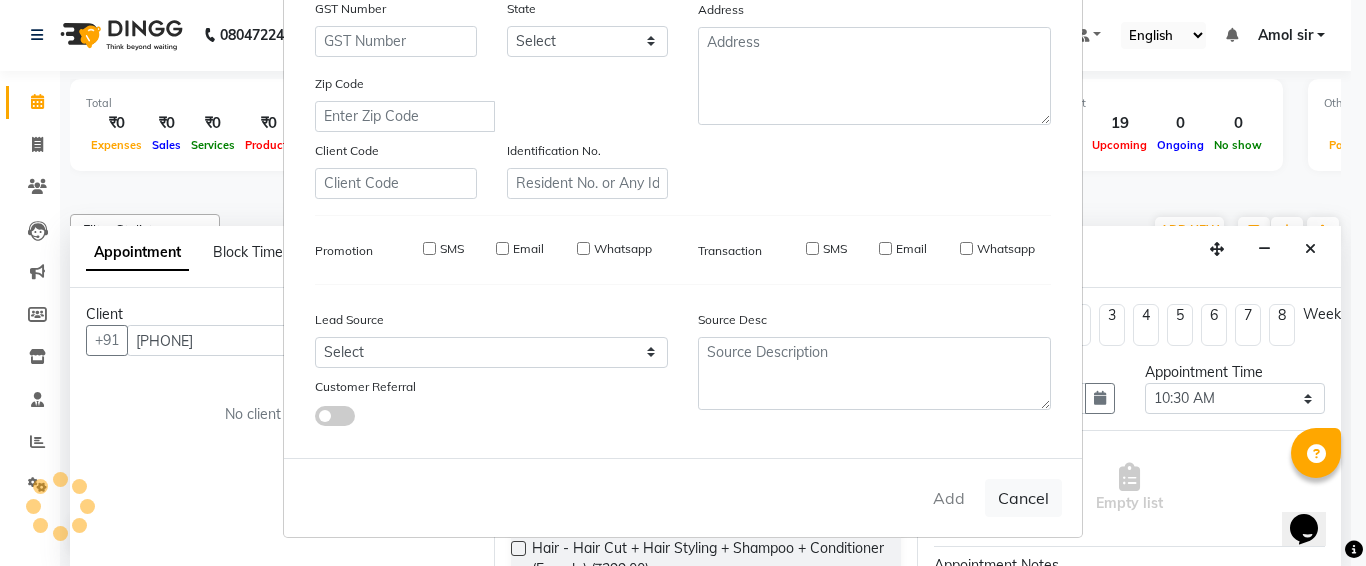 type 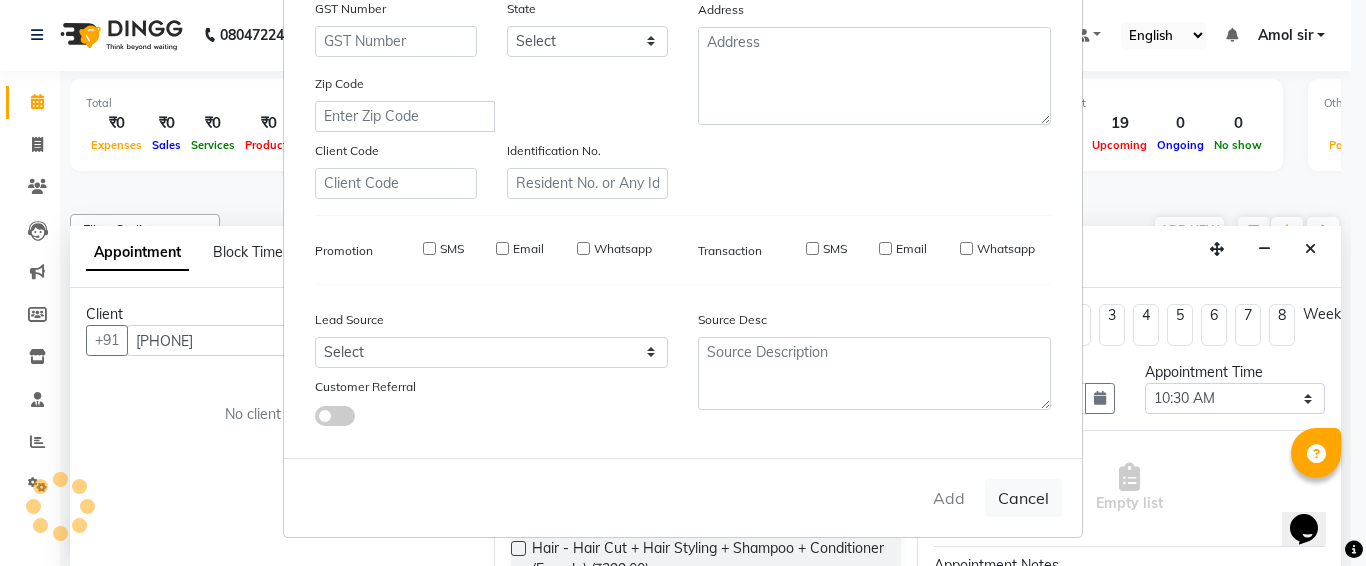 type 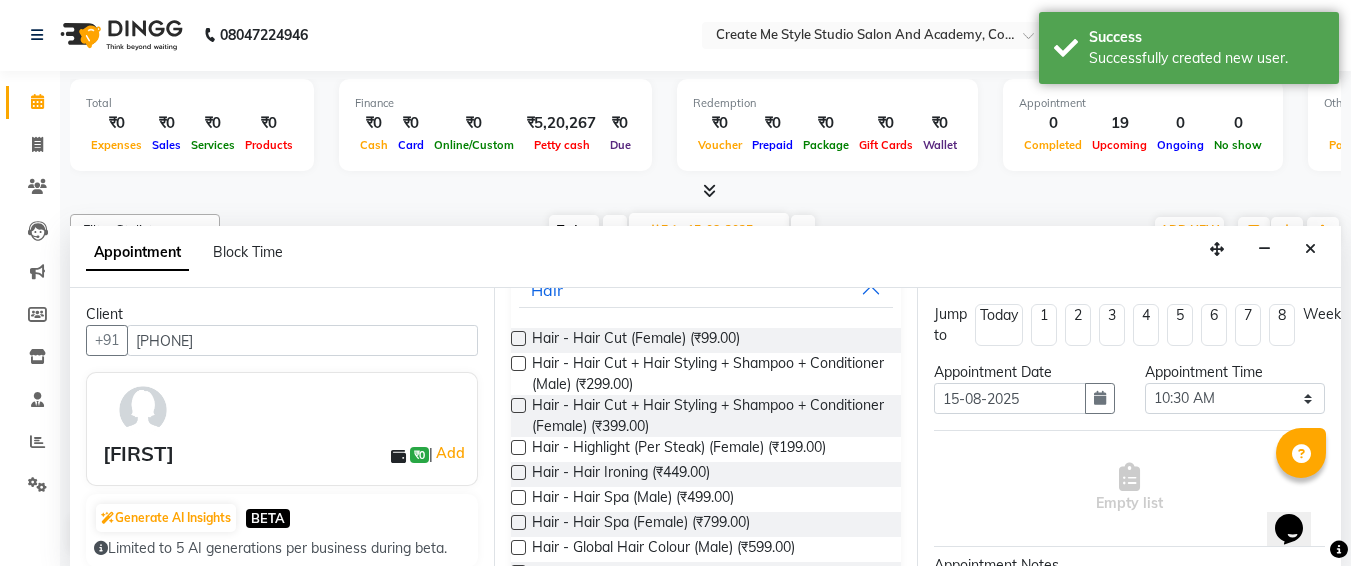 scroll, scrollTop: 196, scrollLeft: 0, axis: vertical 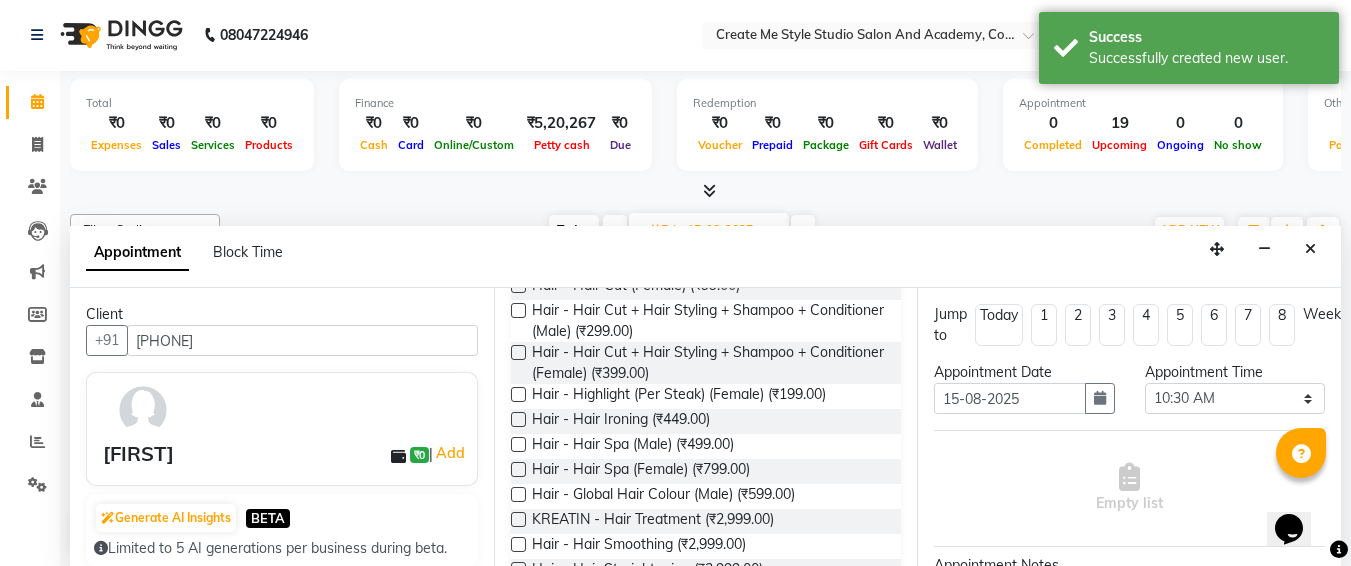 click at bounding box center [518, 519] 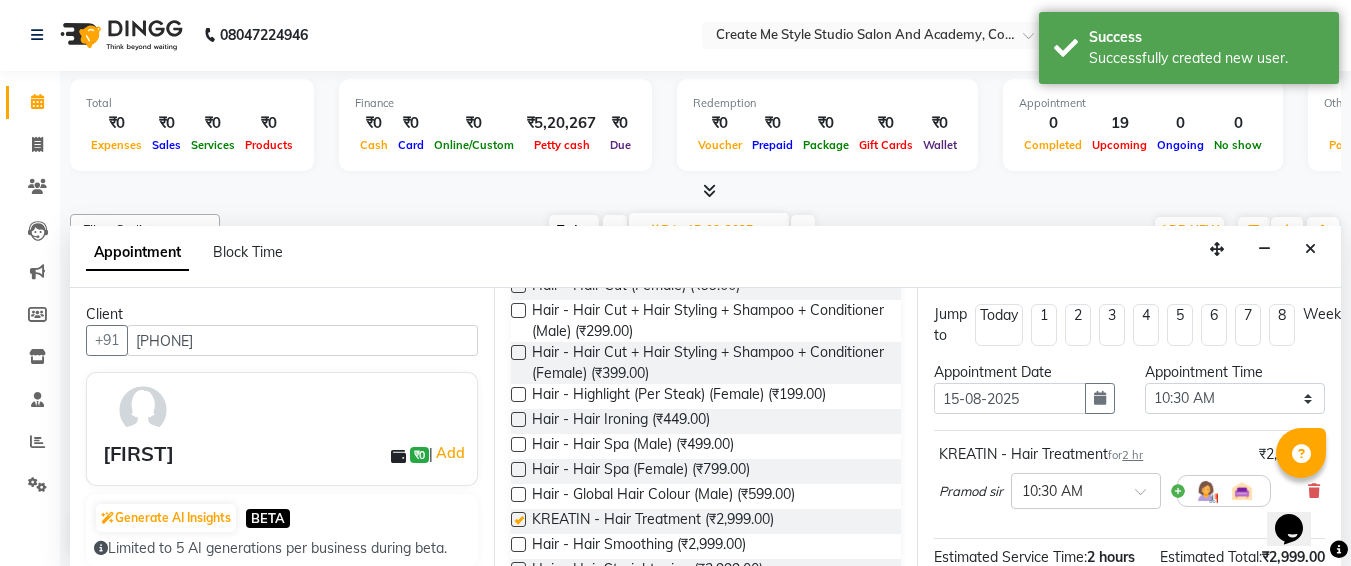 checkbox on "false" 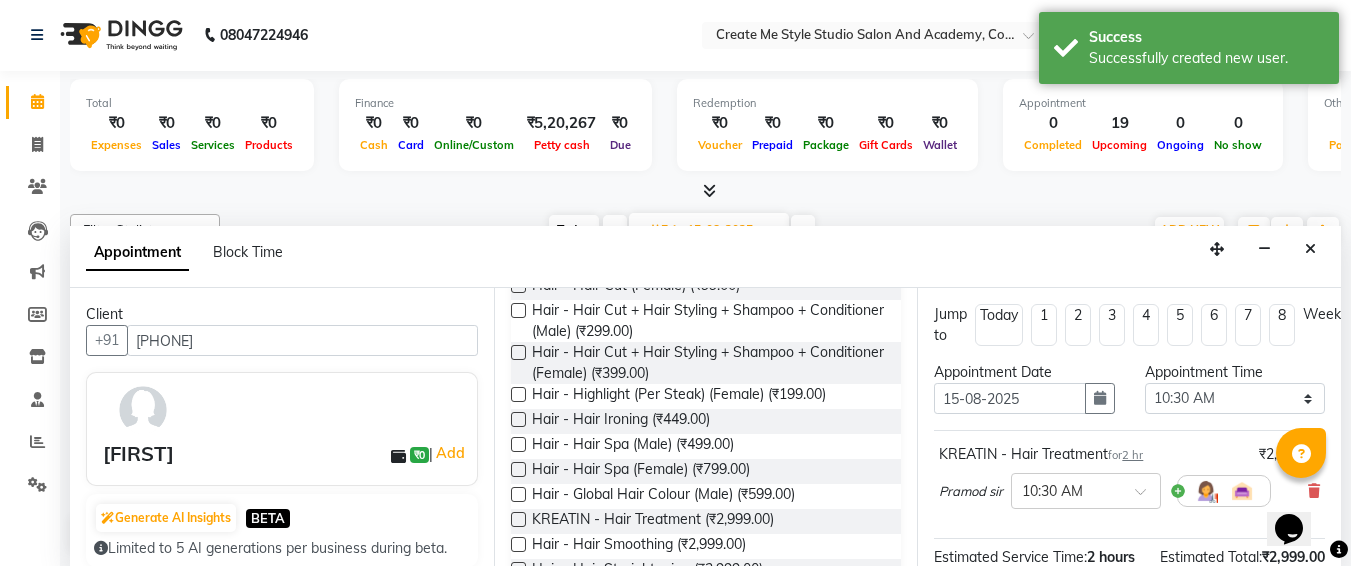 scroll, scrollTop: 284, scrollLeft: 0, axis: vertical 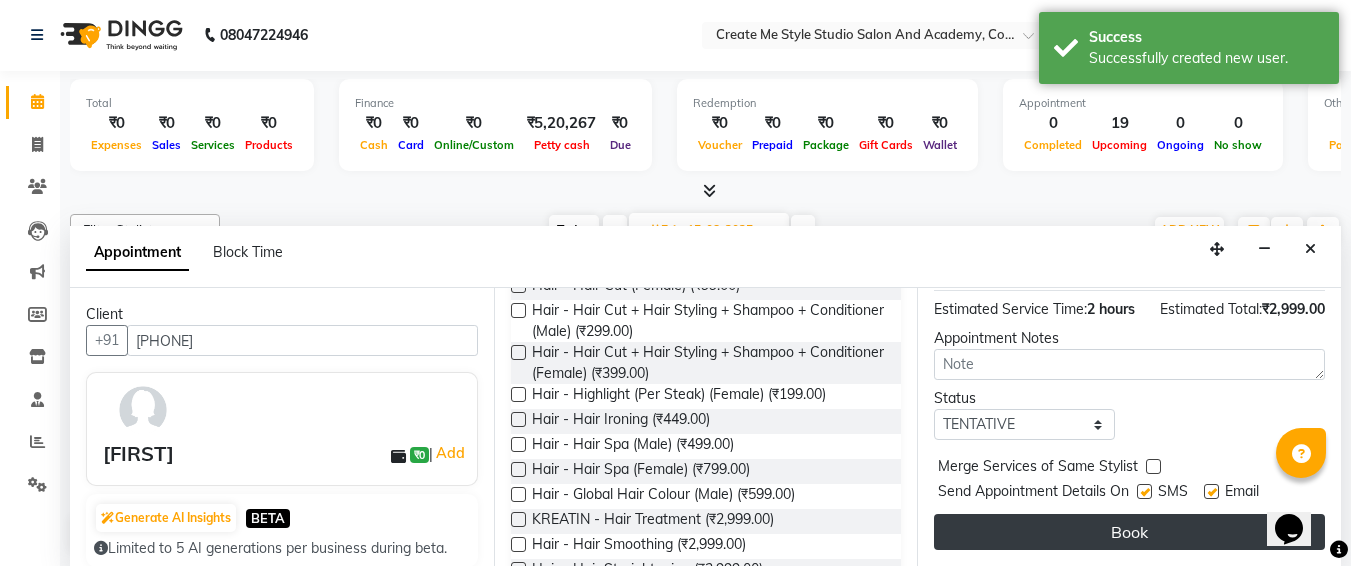 click on "Book" at bounding box center (1129, 532) 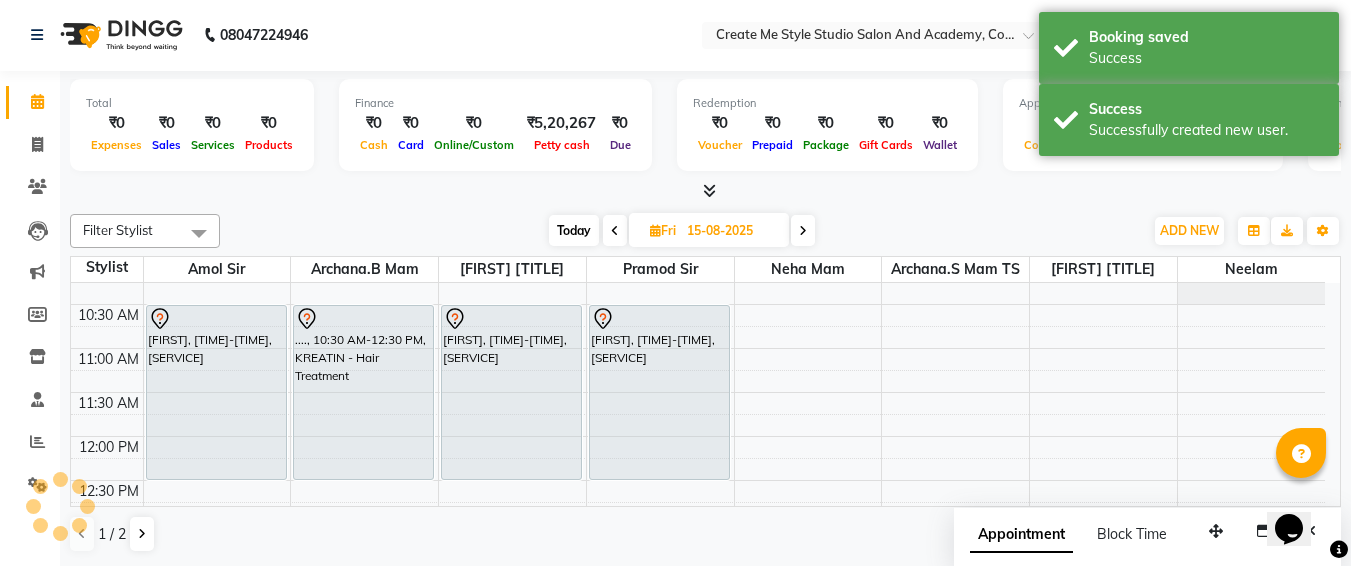 scroll, scrollTop: 0, scrollLeft: 0, axis: both 